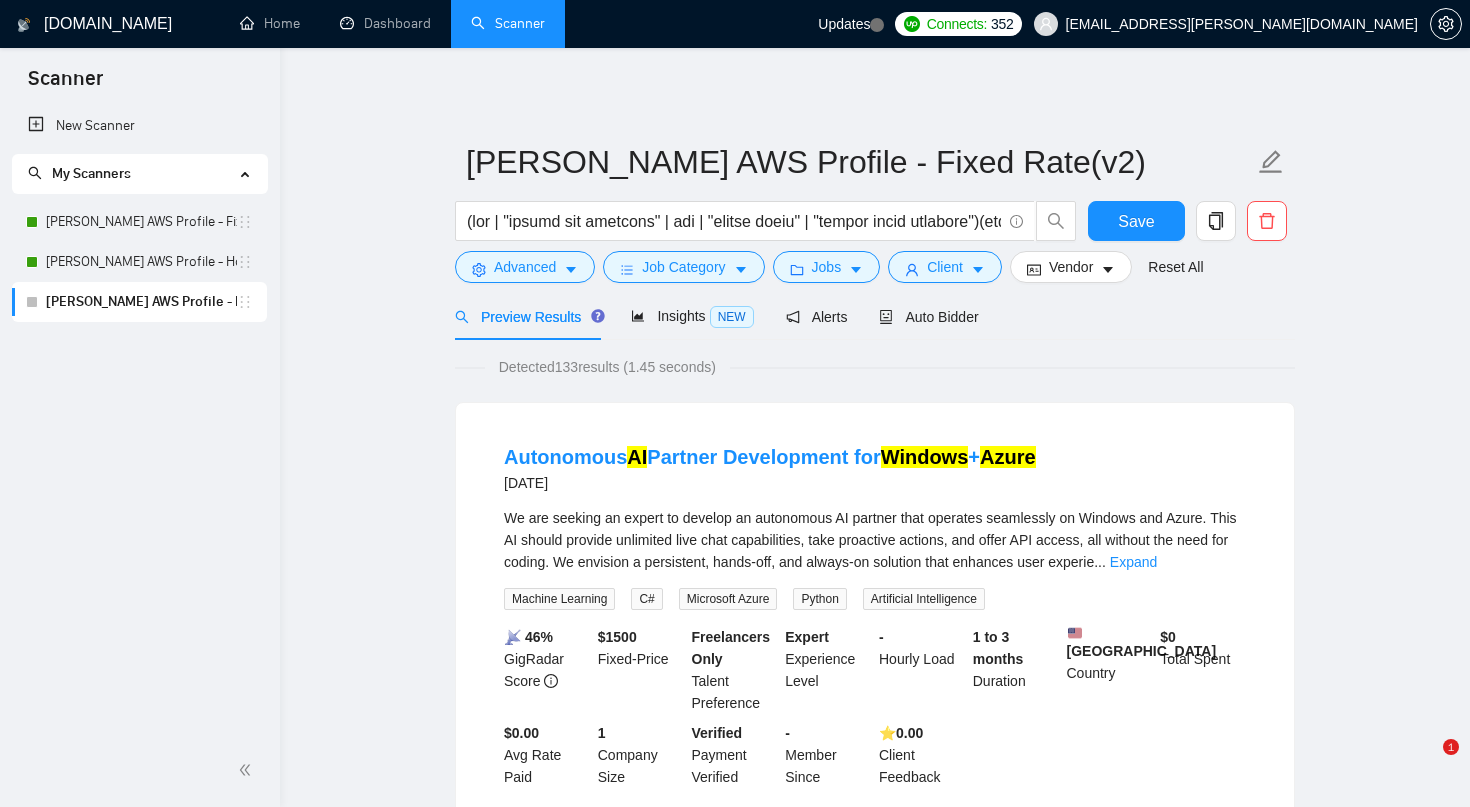 scroll, scrollTop: 0, scrollLeft: 0, axis: both 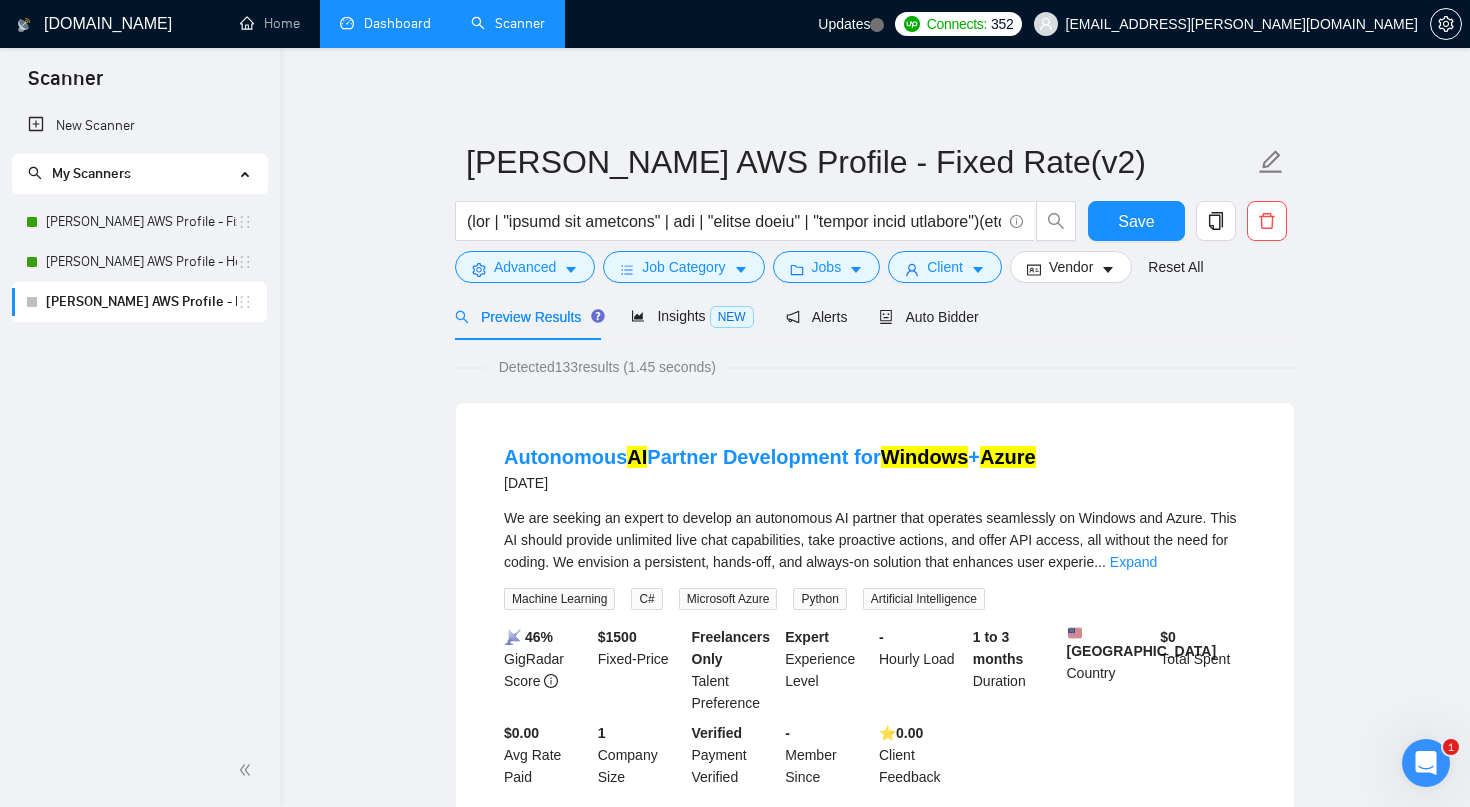 click on "Dashboard" at bounding box center [385, 23] 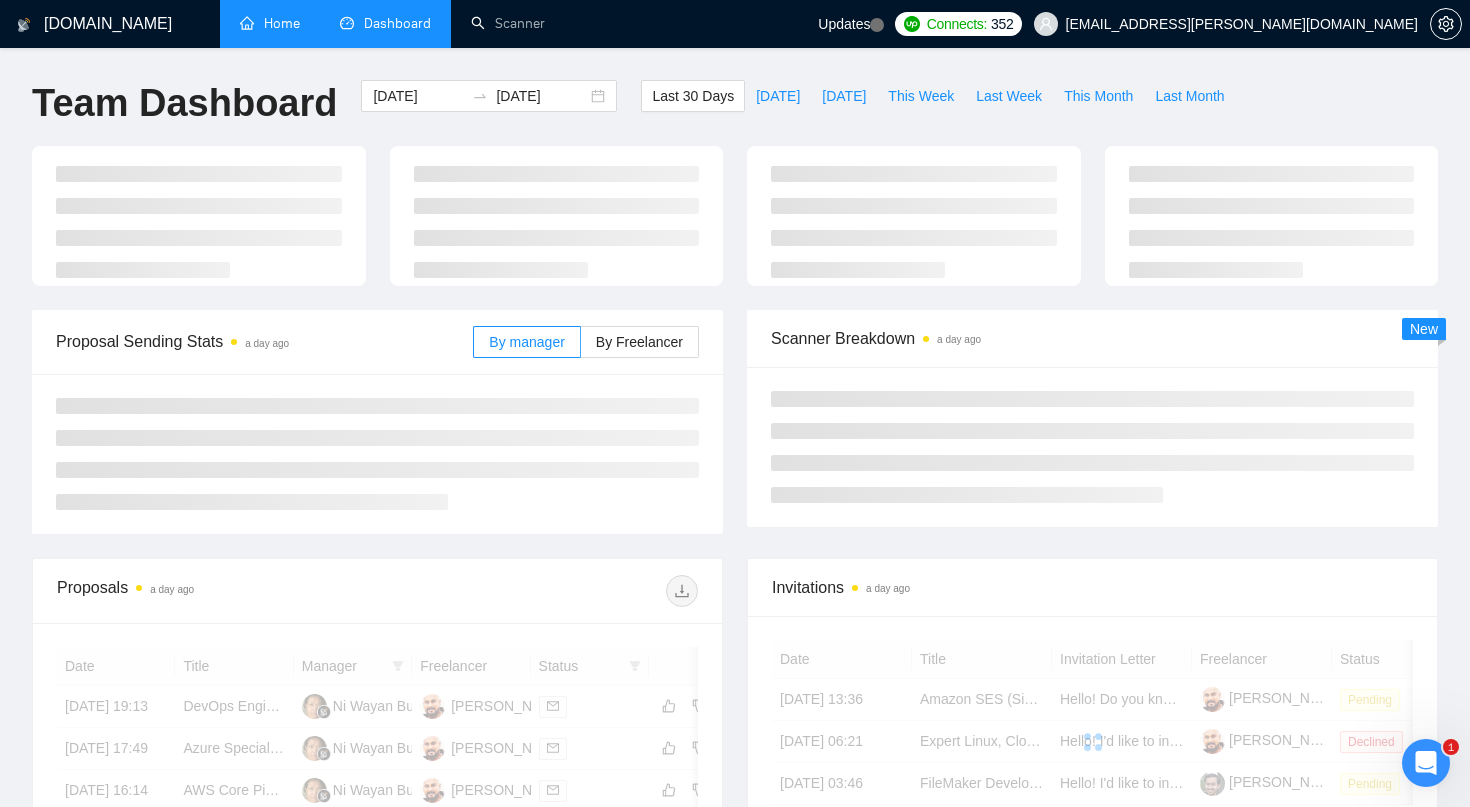 click on "Home" at bounding box center [270, 23] 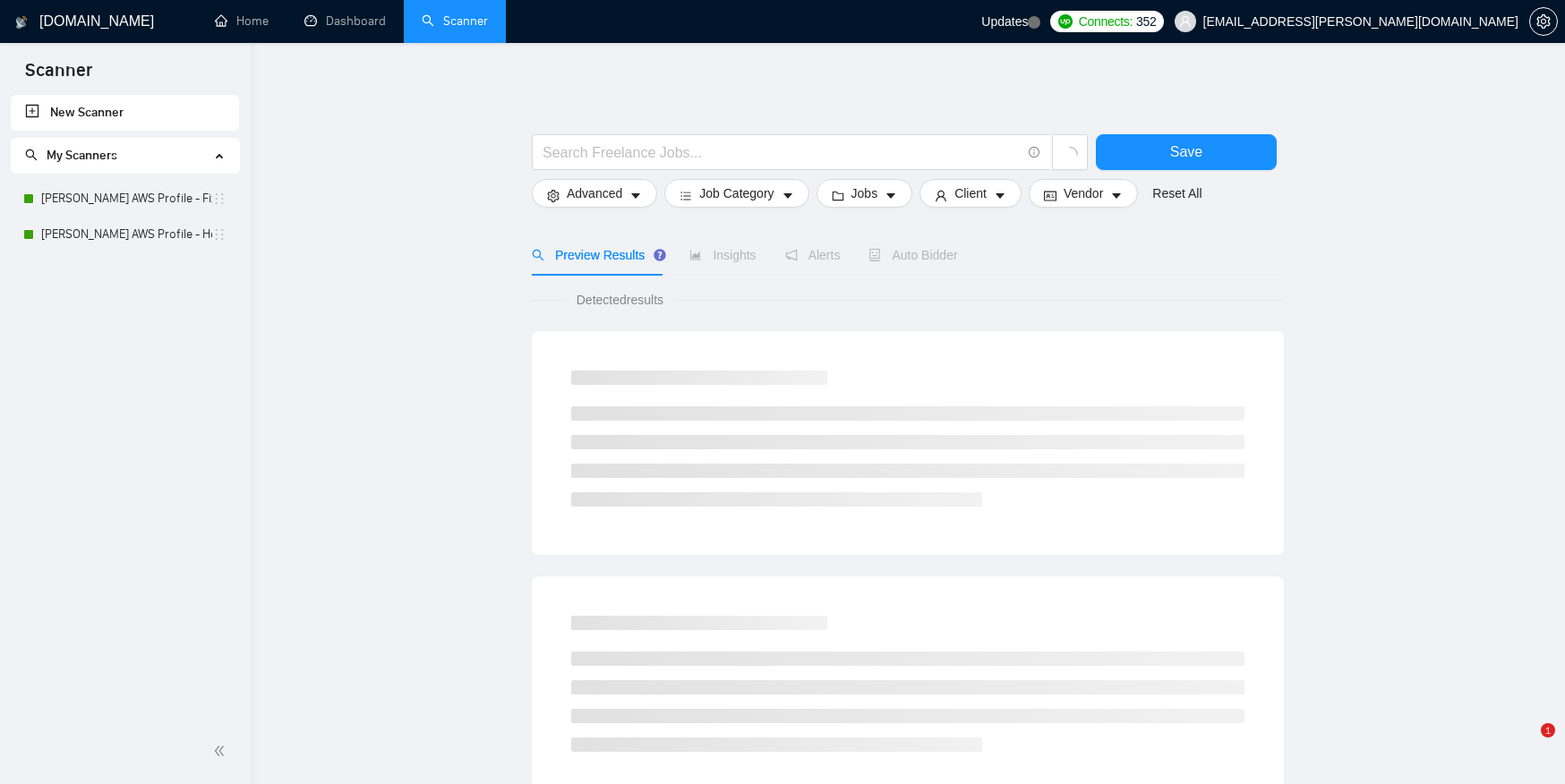 scroll, scrollTop: 0, scrollLeft: 0, axis: both 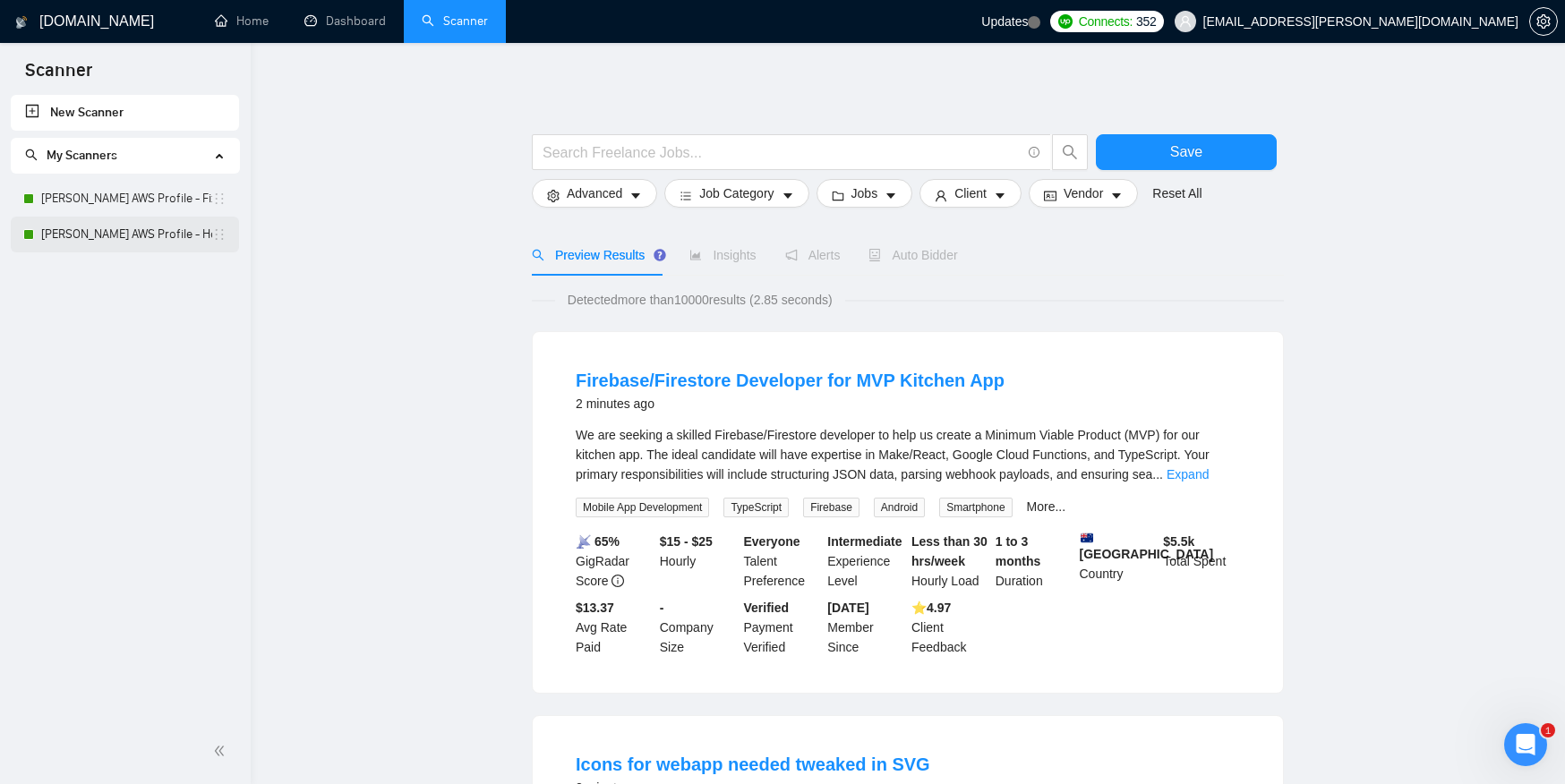 click on "[PERSON_NAME] AWS Profile - Hourly Rate" at bounding box center [126, 234] 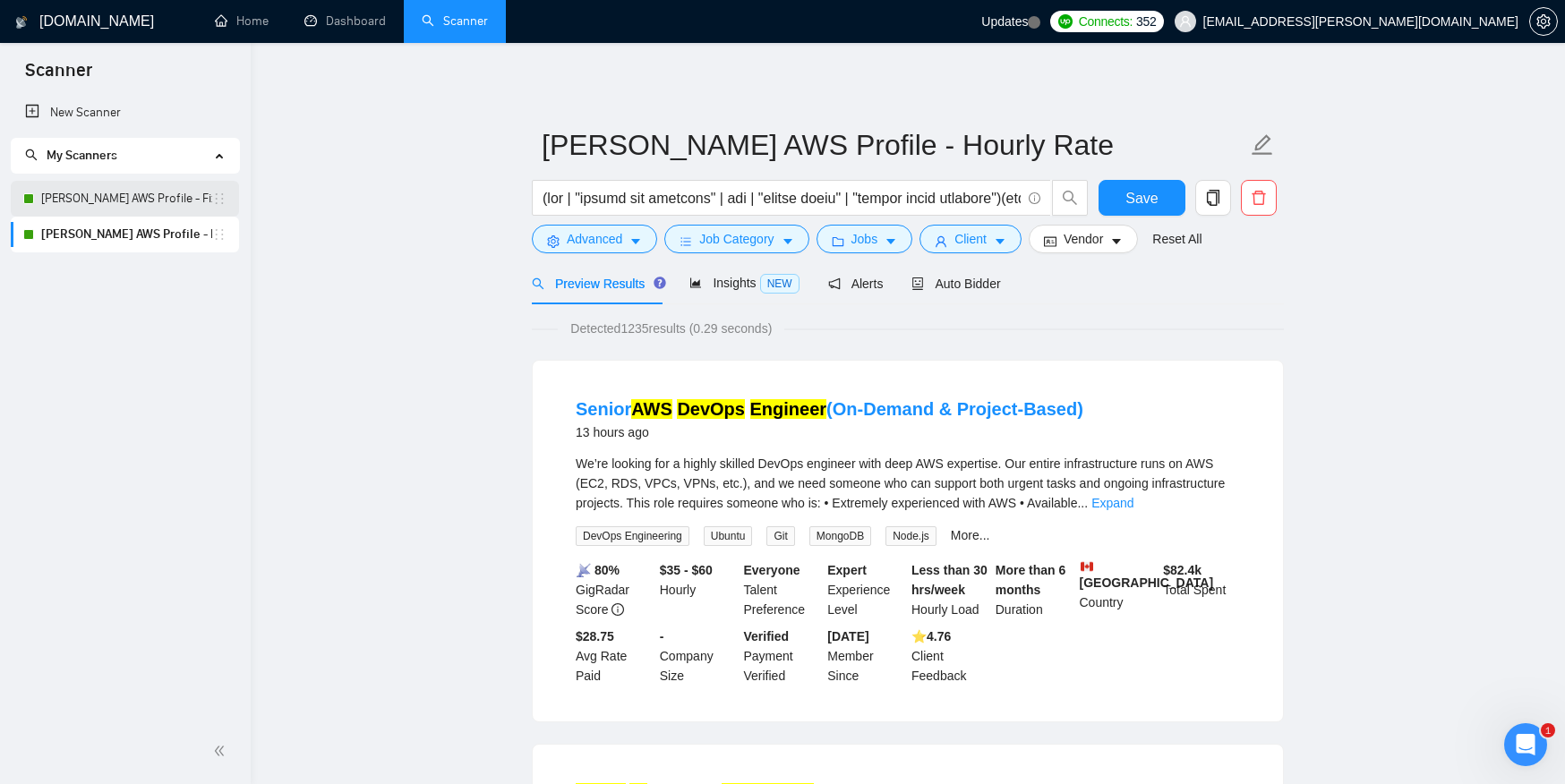 click on "[PERSON_NAME] AWS Profile - Fixed Rate" at bounding box center (126, 199) 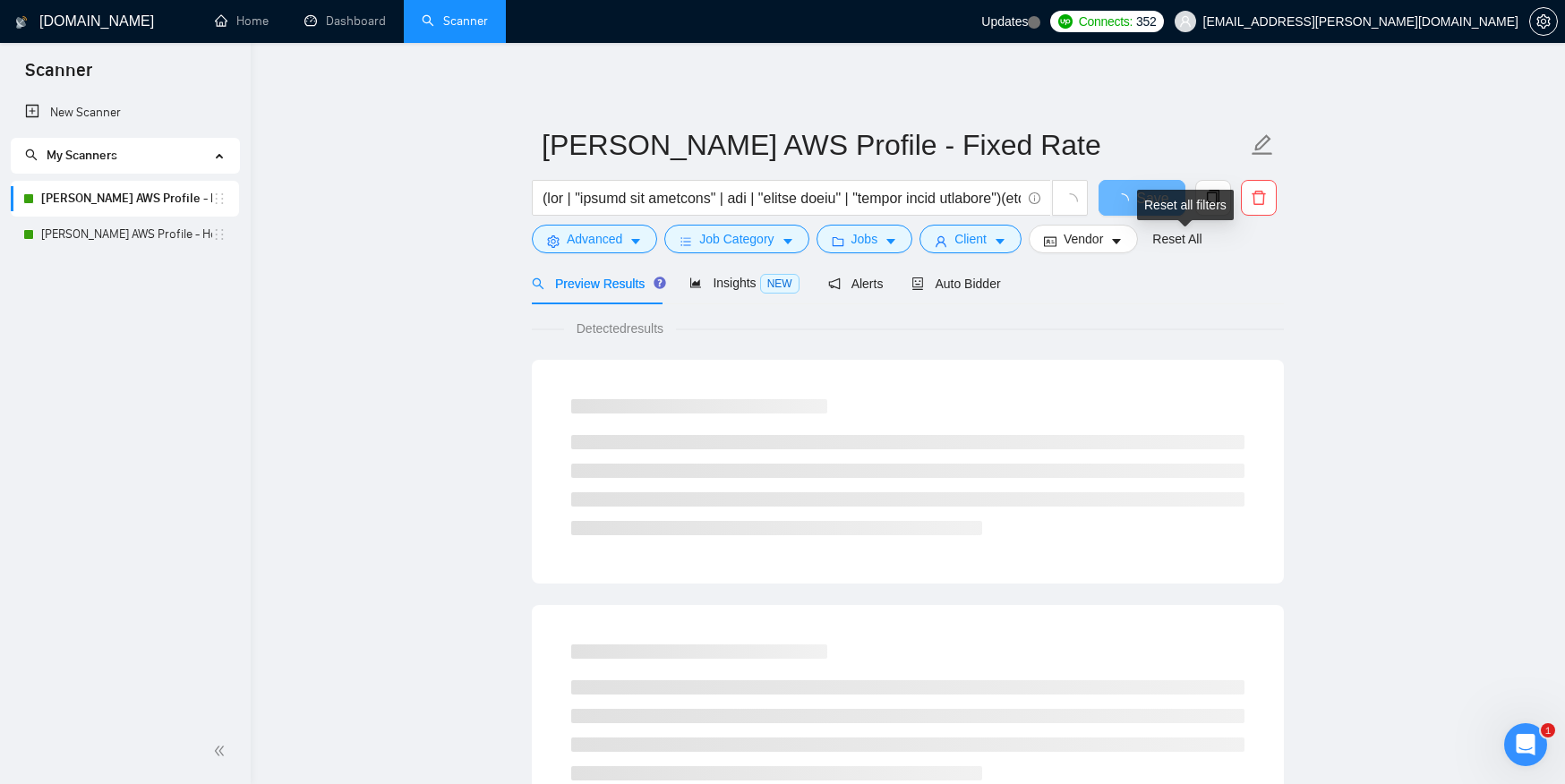 click on "Reset all filters" at bounding box center [1185, 205] 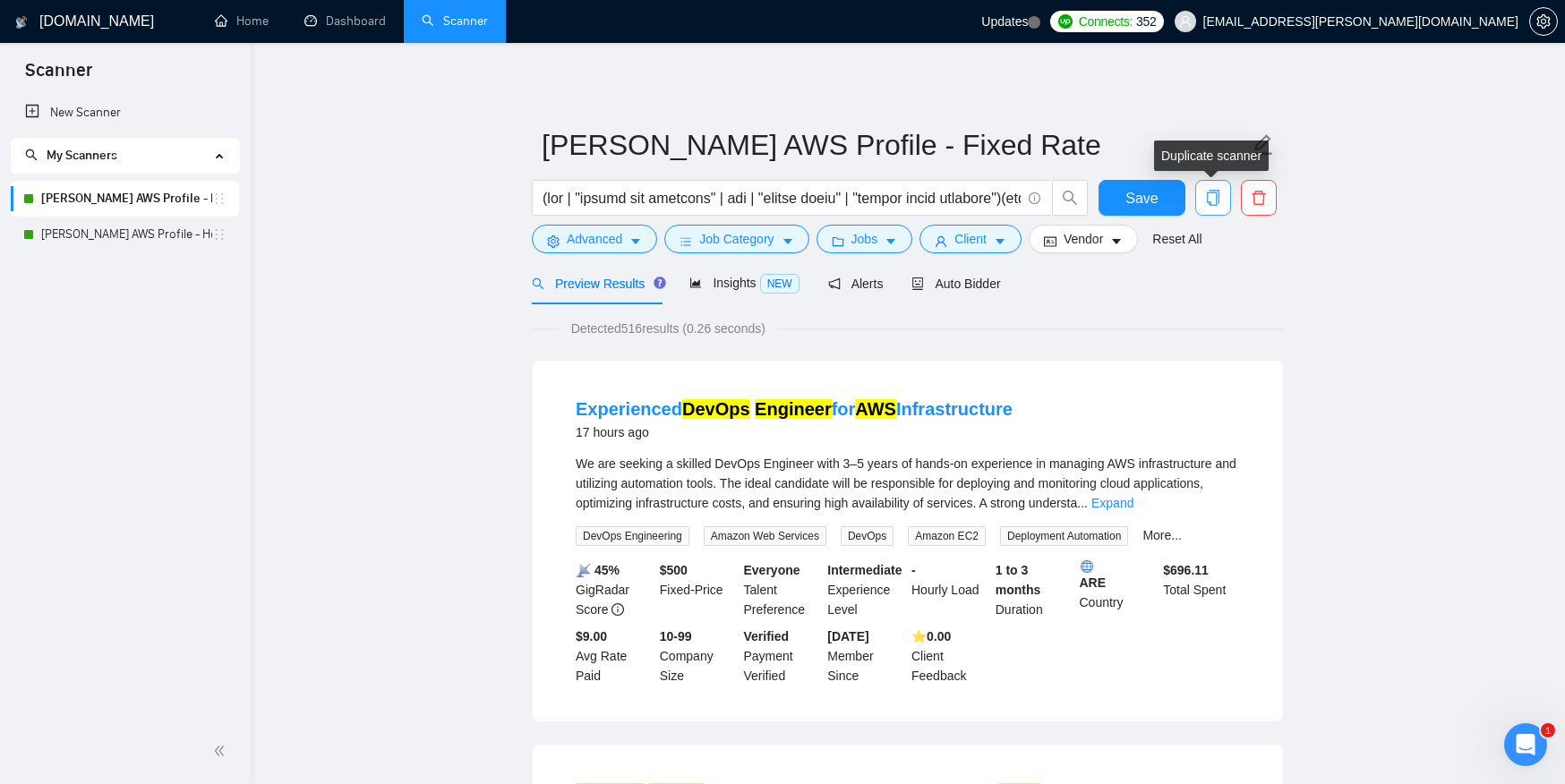 click 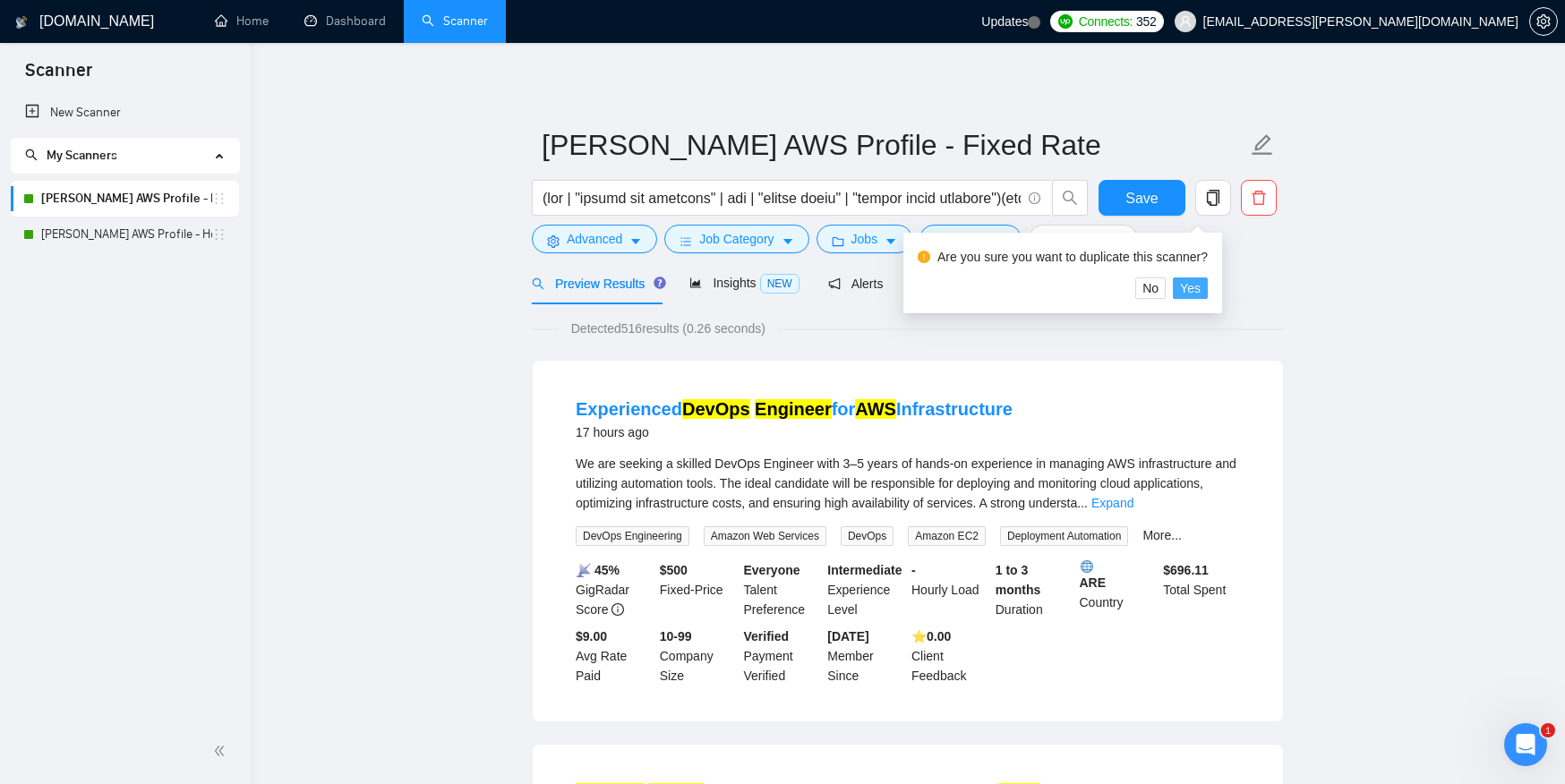 click on "Yes" at bounding box center [1190, 288] 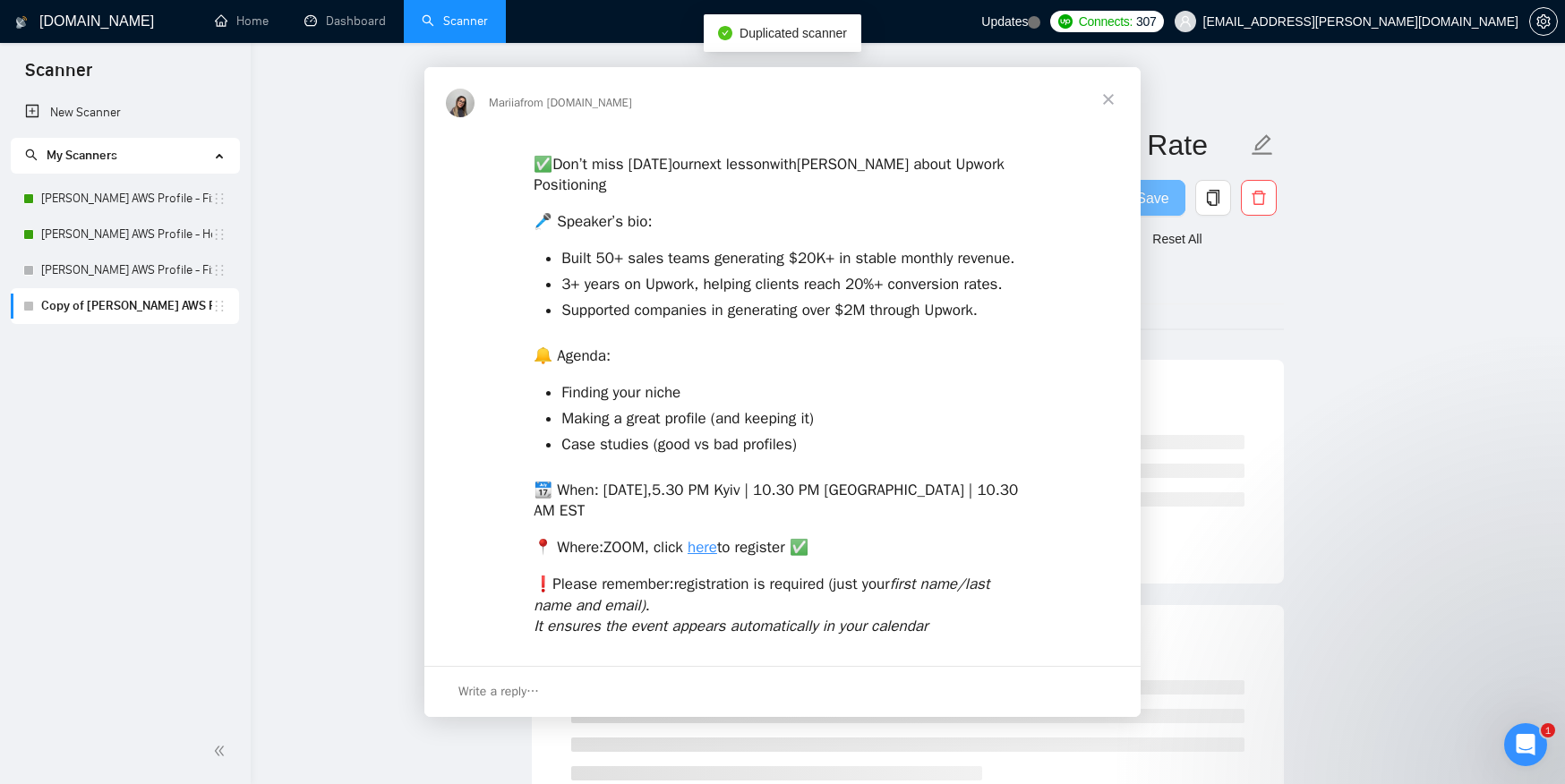scroll, scrollTop: 0, scrollLeft: 0, axis: both 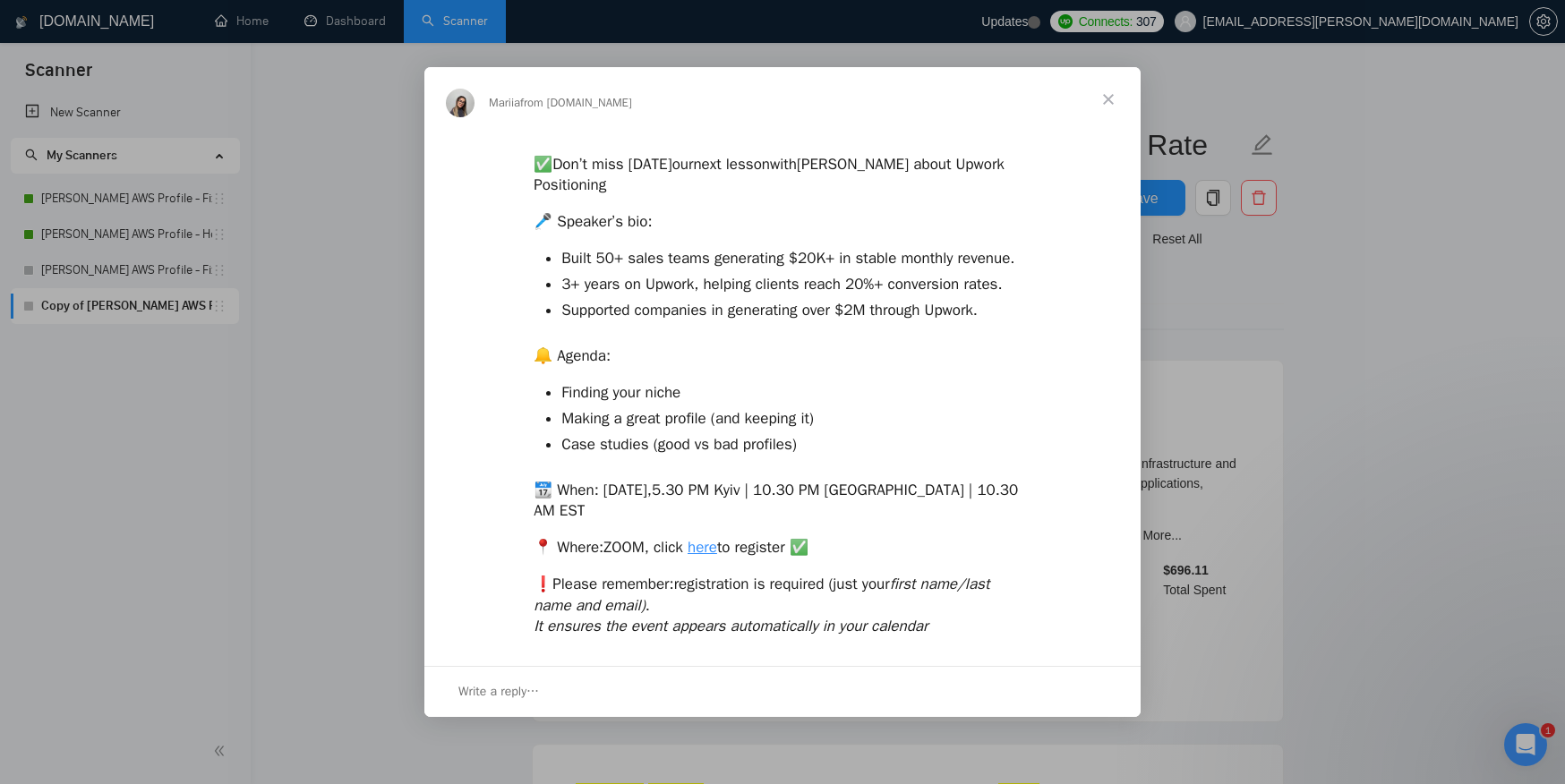 click at bounding box center (1108, 99) 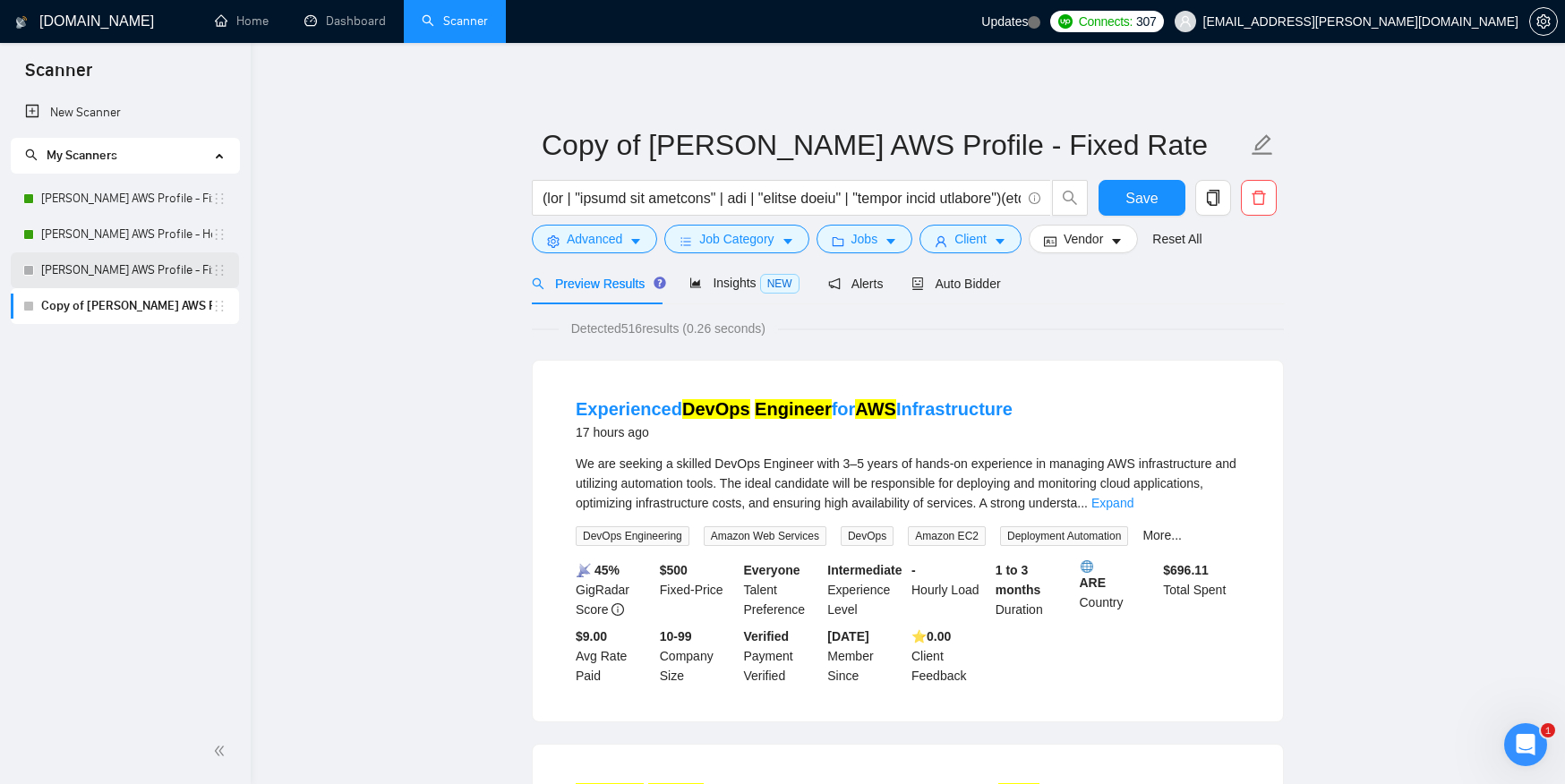 click on "[PERSON_NAME] AWS Profile - Fixed Rate(v2)" at bounding box center (126, 270) 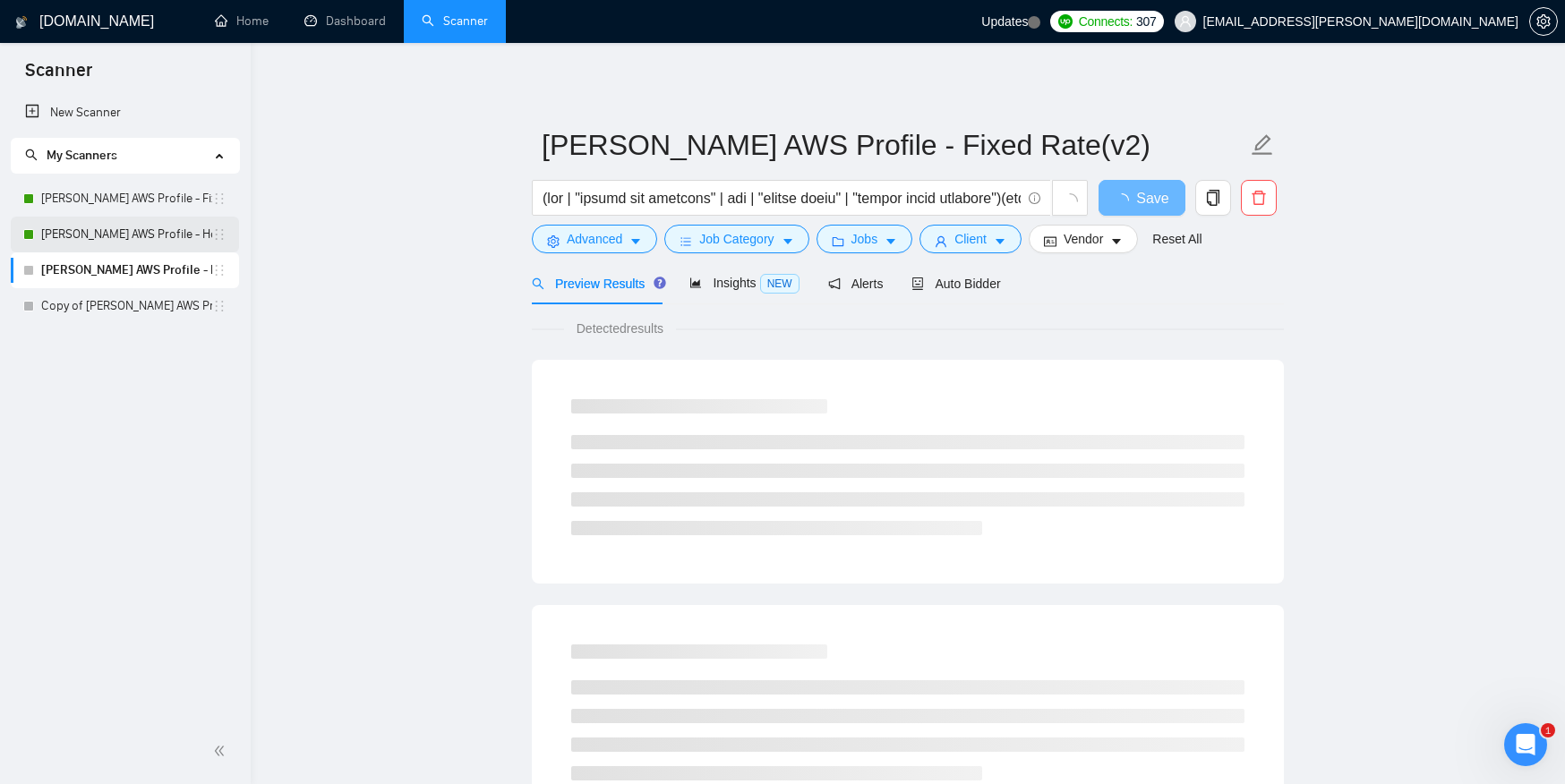click on "[PERSON_NAME] AWS Profile - Hourly Rate" at bounding box center (126, 234) 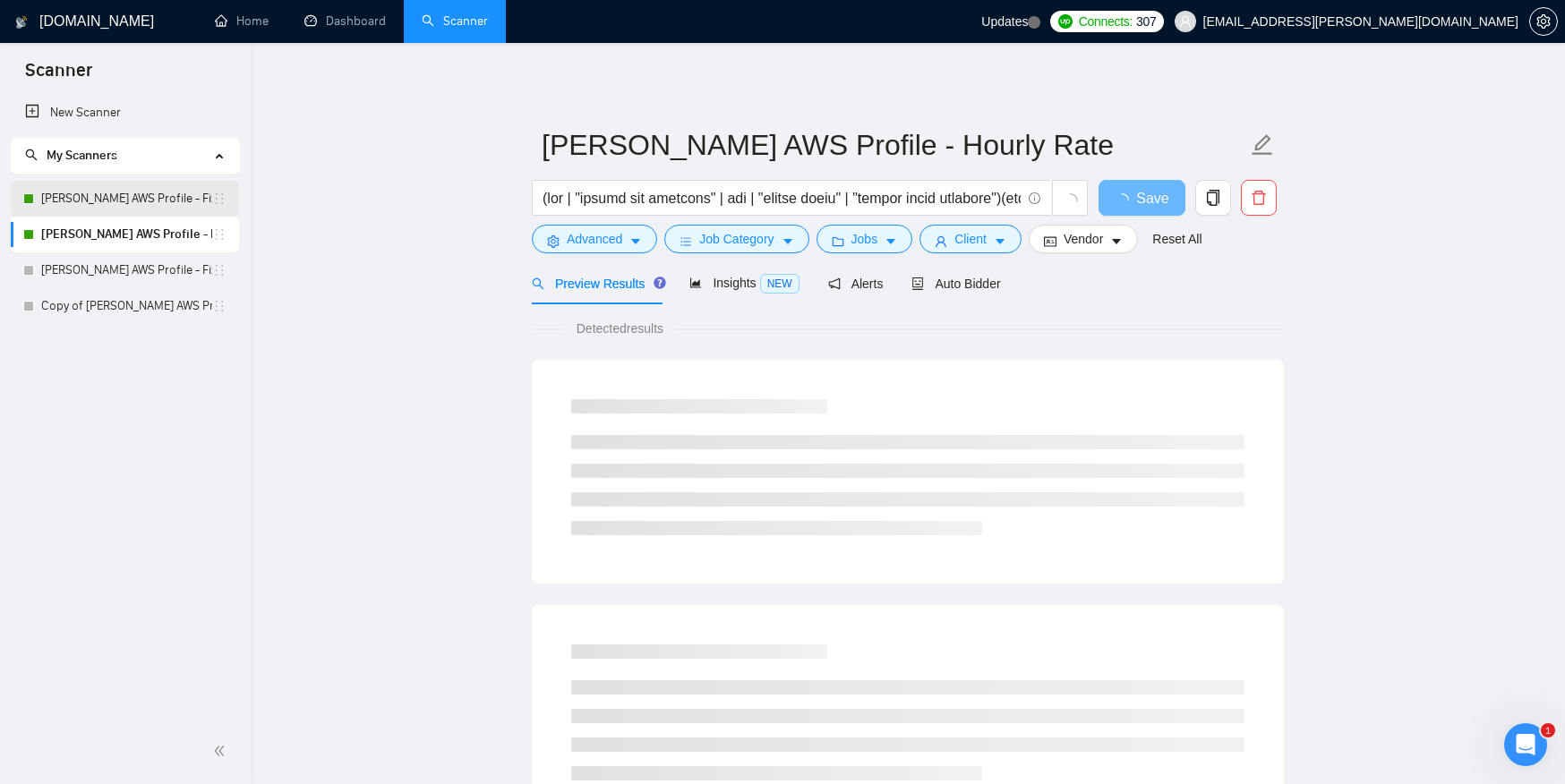 click on "[PERSON_NAME] AWS Profile - Fixed Rate" at bounding box center [126, 199] 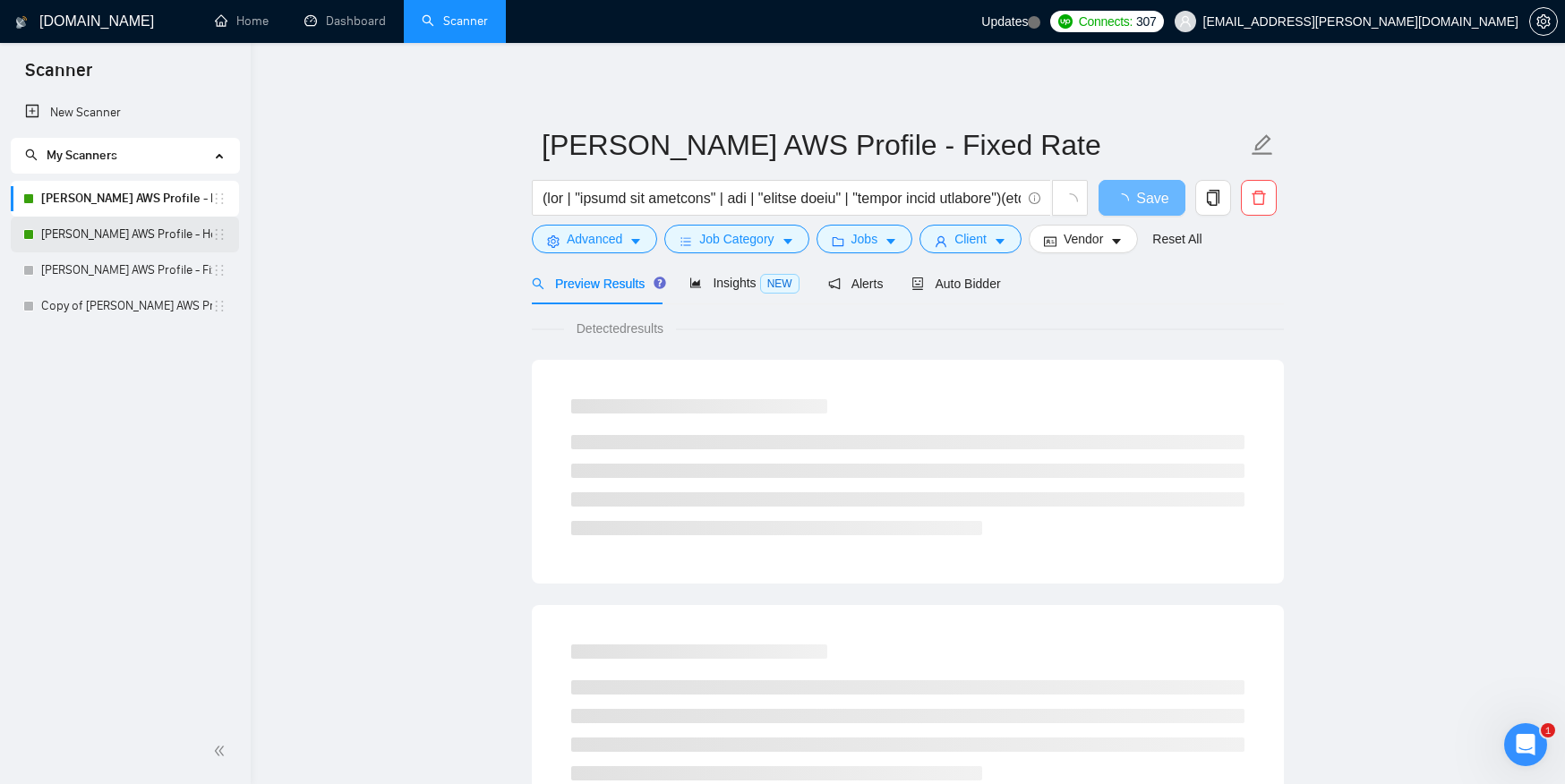 click on "[PERSON_NAME] AWS Profile - Hourly Rate" at bounding box center (126, 234) 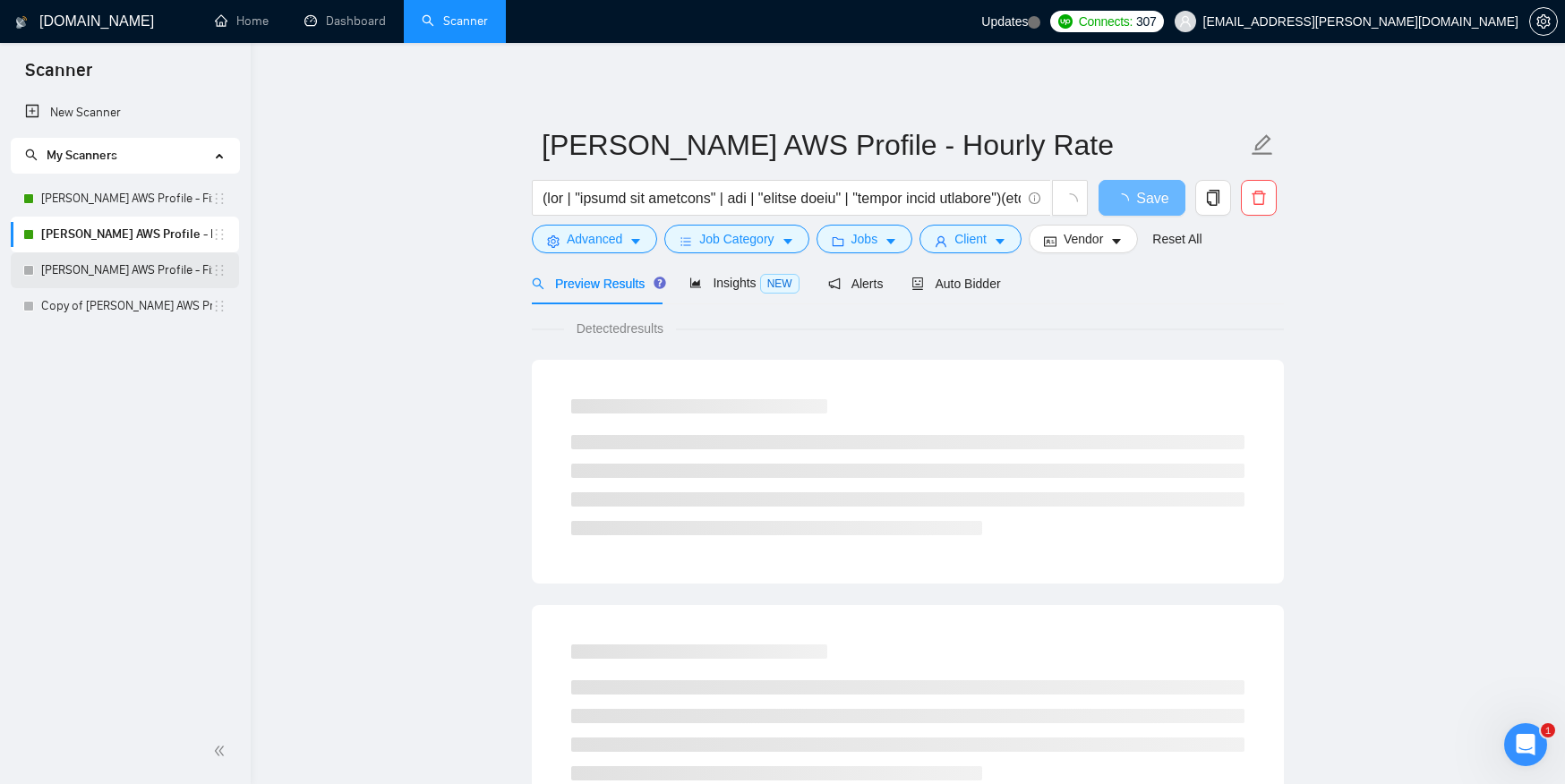 click on "[PERSON_NAME] AWS Profile - Fixed Rate(v2)" at bounding box center (126, 270) 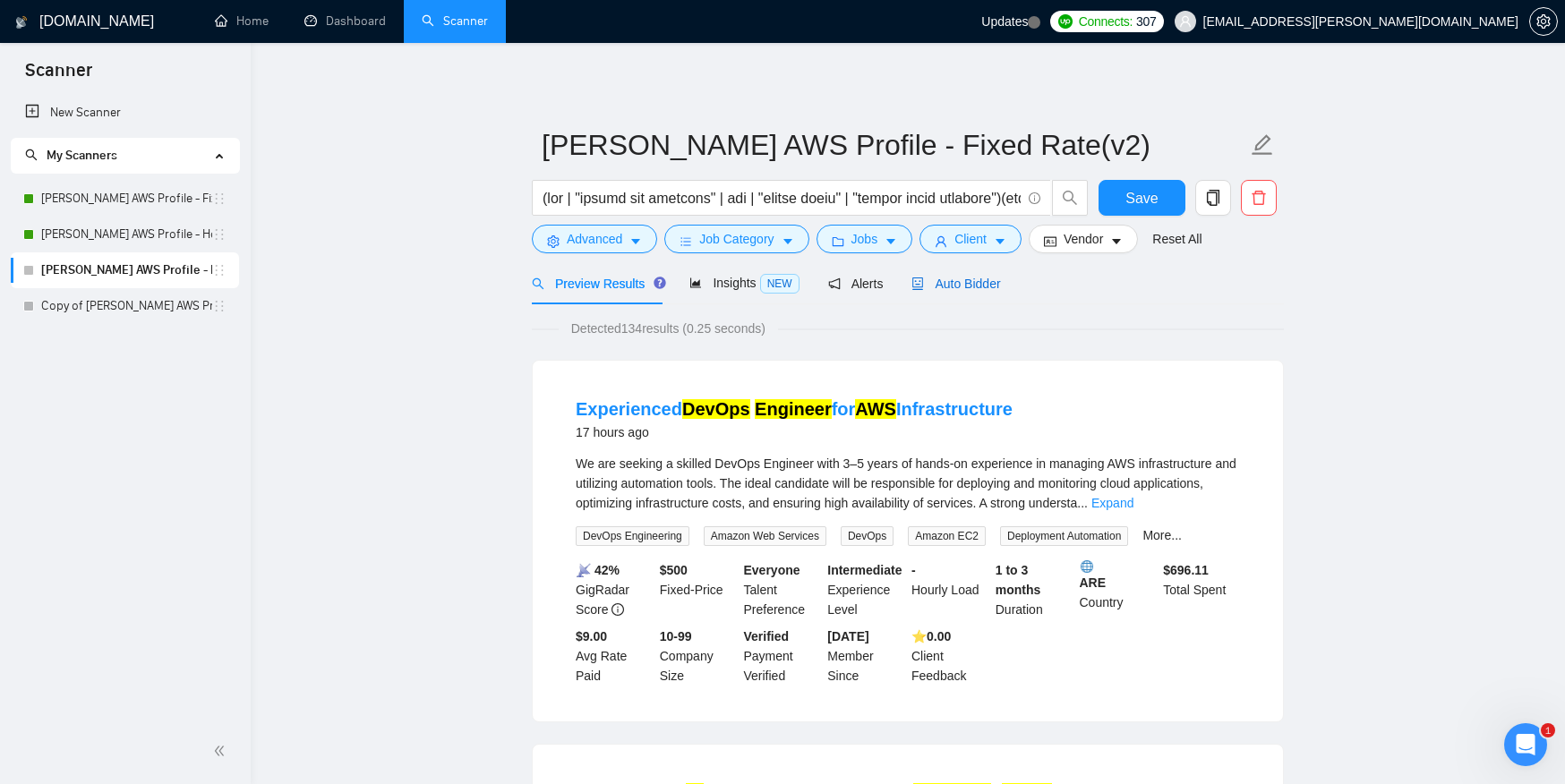 click on "Auto Bidder" at bounding box center [955, 284] 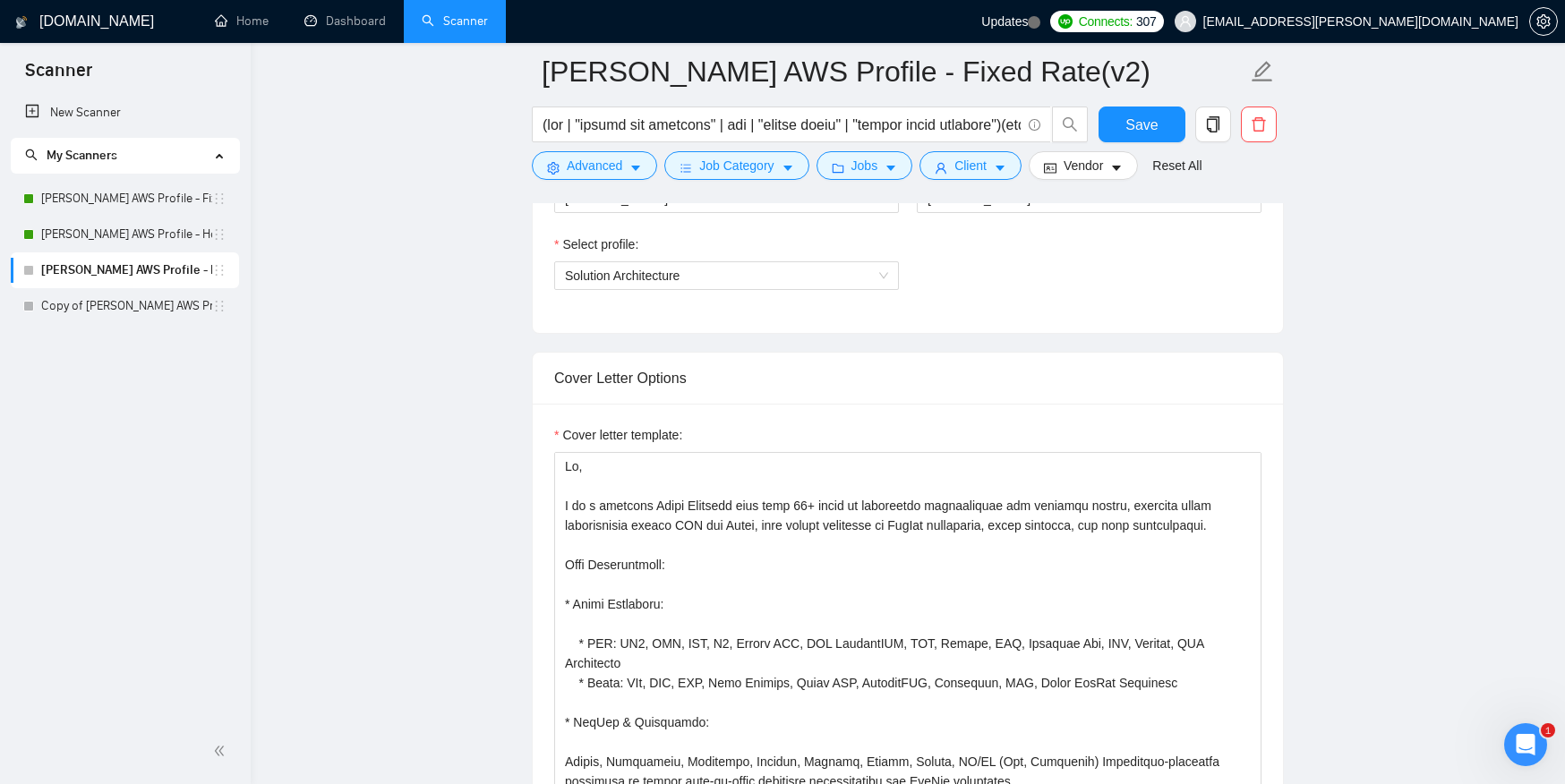 scroll, scrollTop: 1245, scrollLeft: 0, axis: vertical 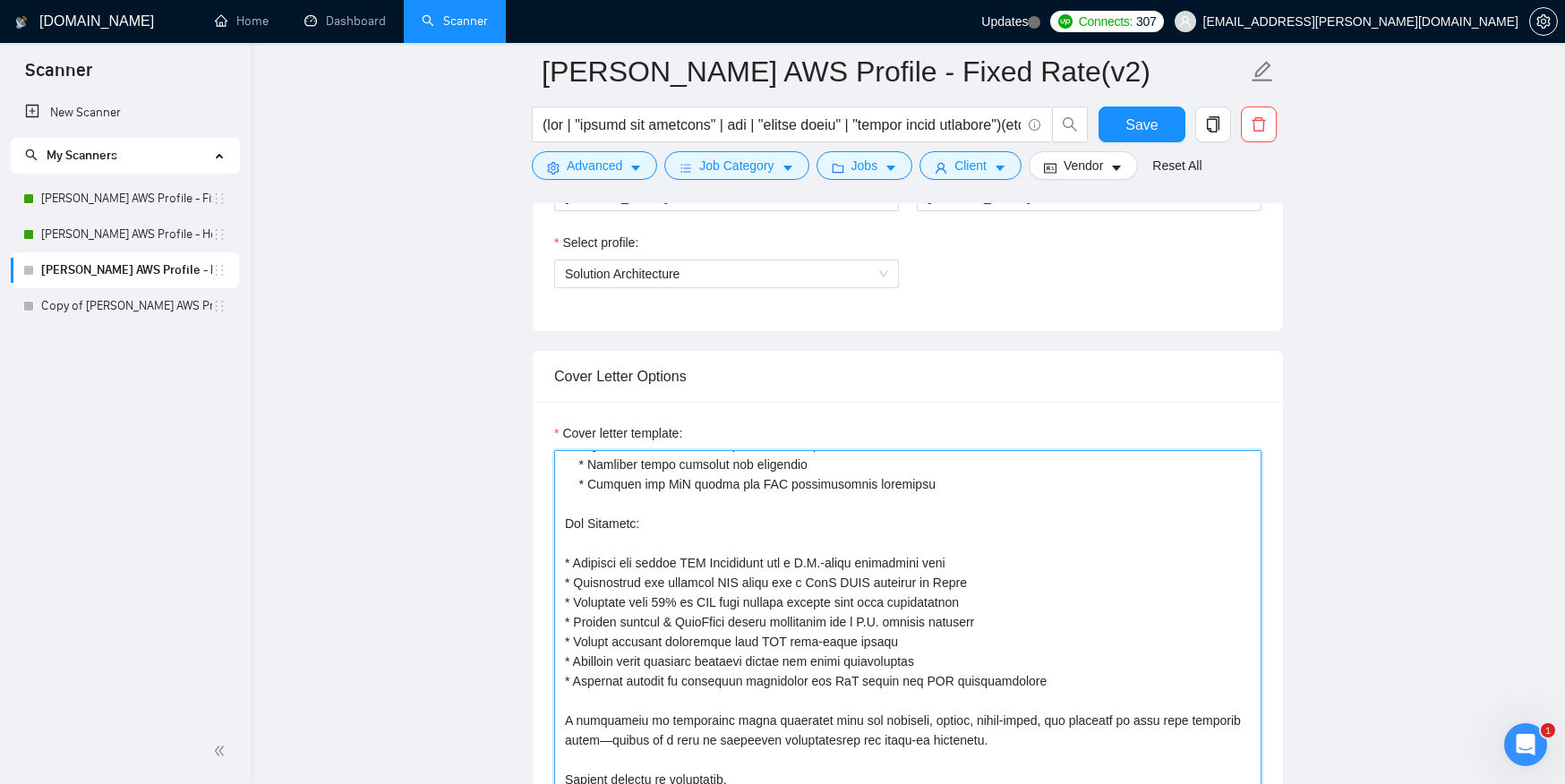click on "Cover letter template:" at bounding box center (908, 652) 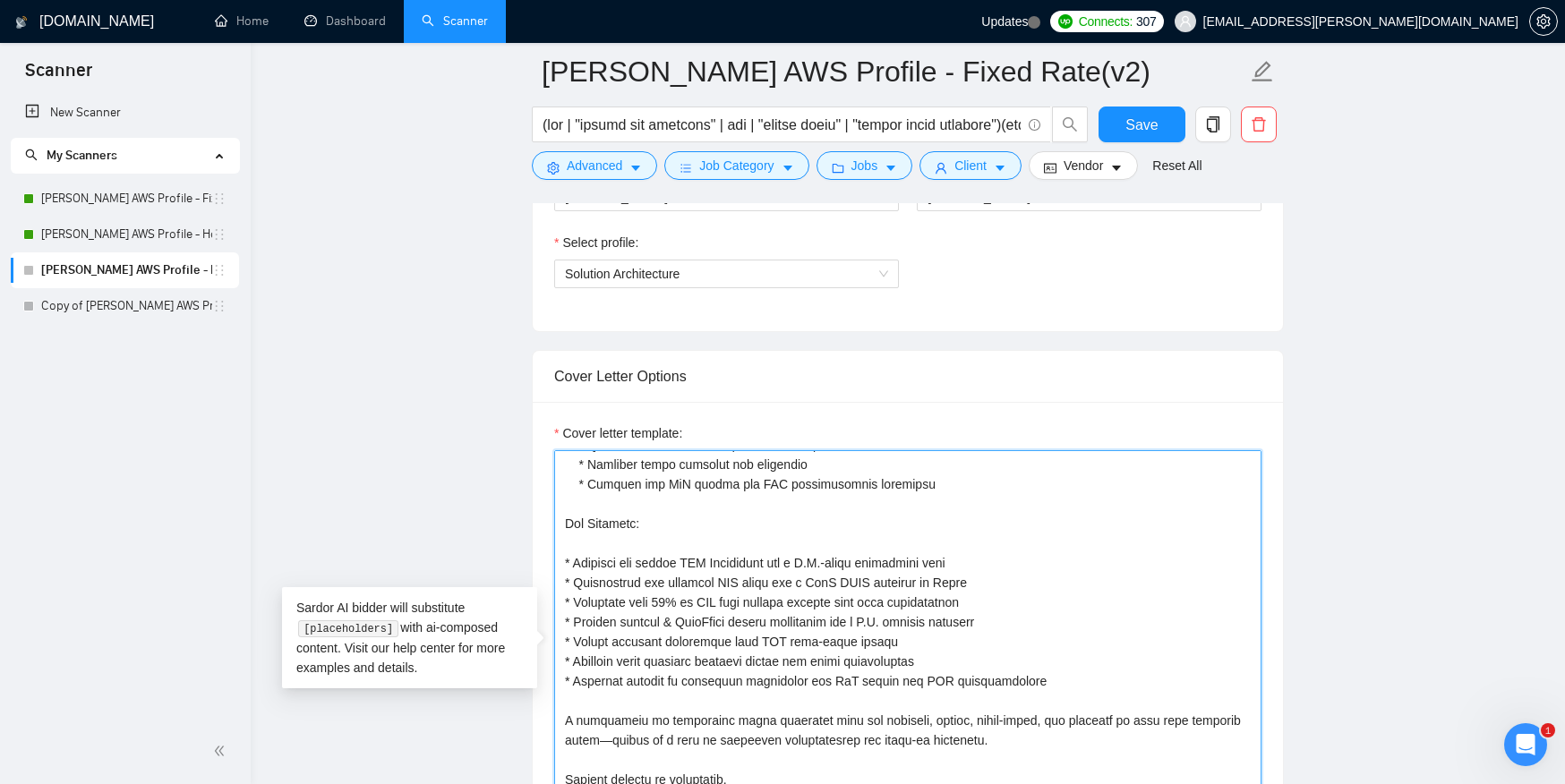 click on "Cover letter template:" at bounding box center (908, 652) 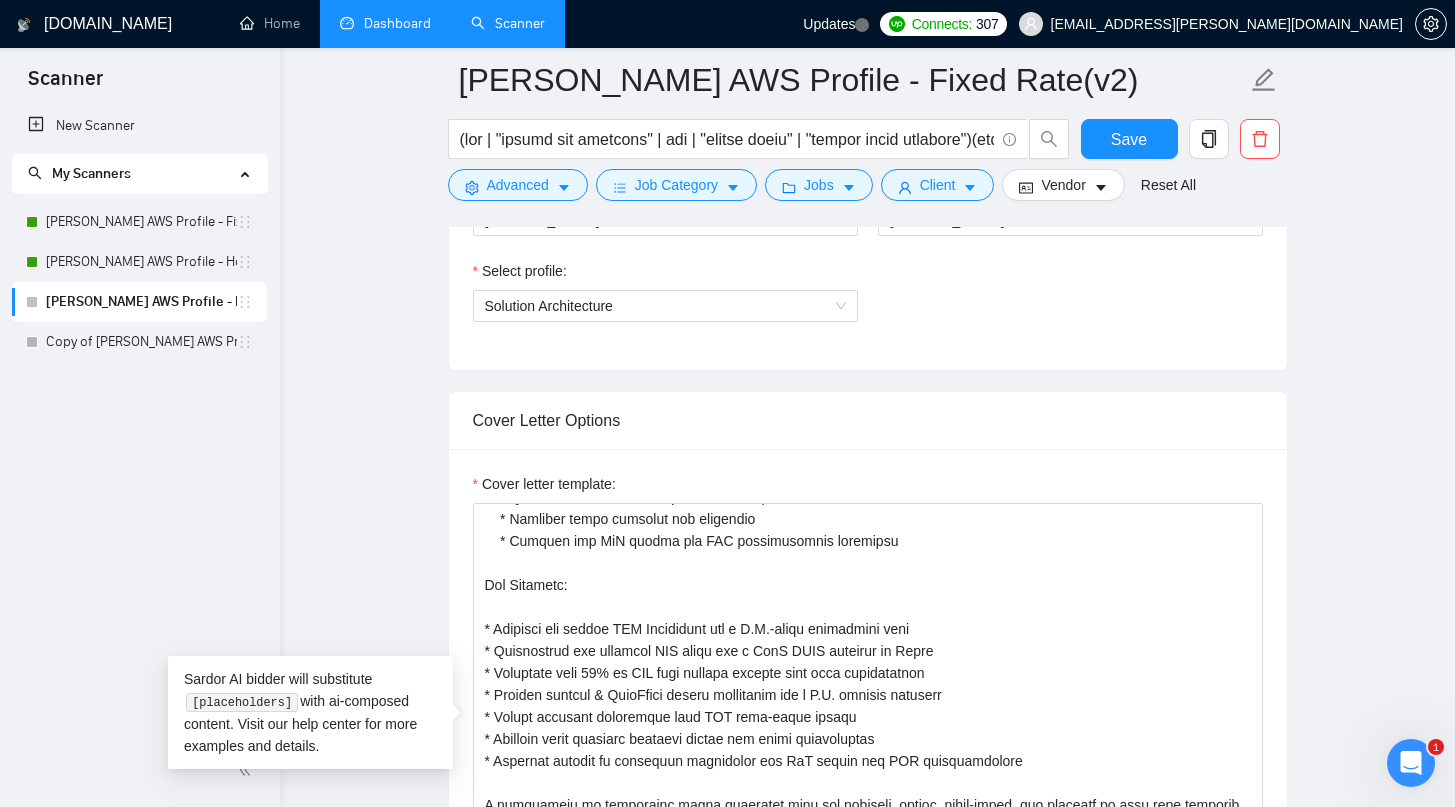 click on "Dashboard" at bounding box center (385, 23) 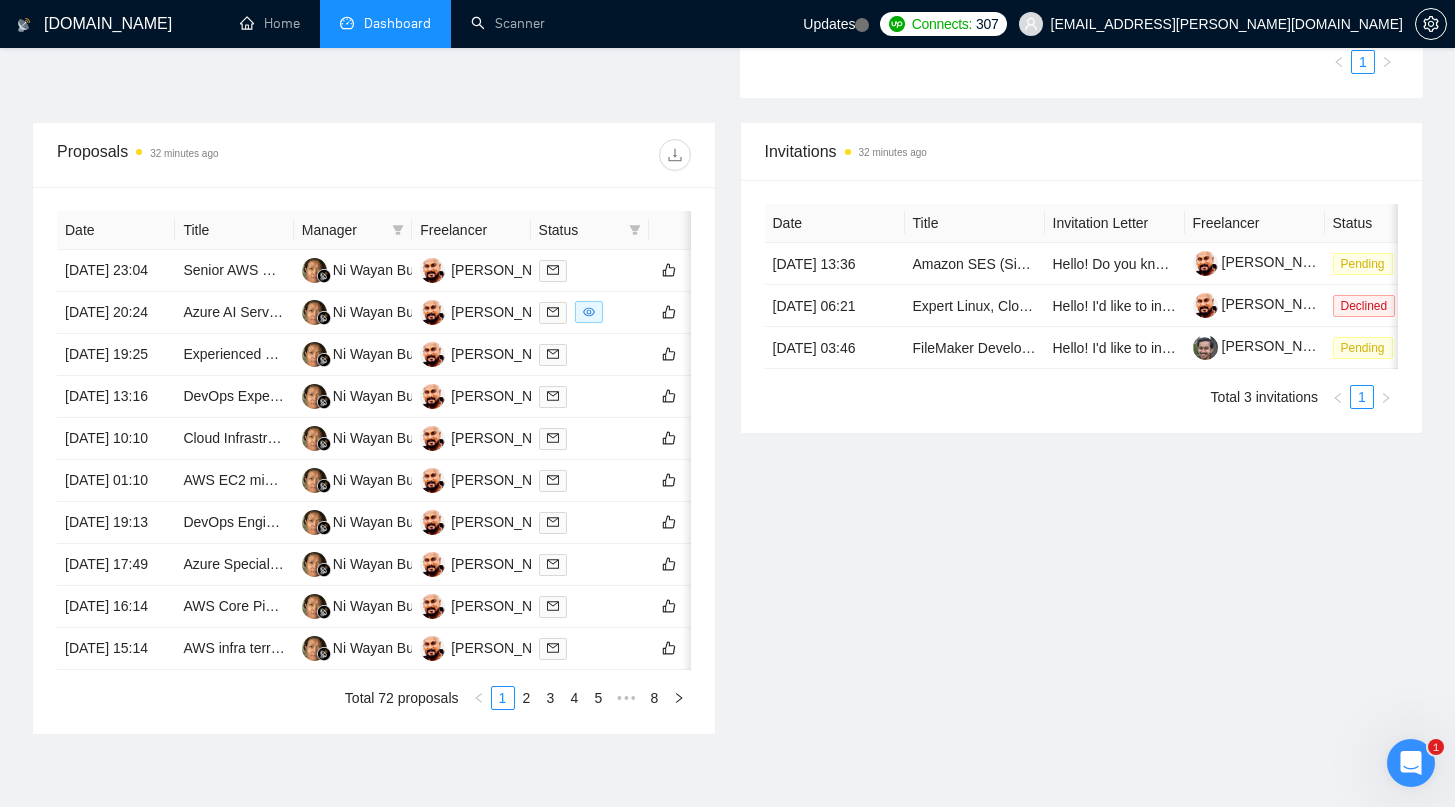scroll, scrollTop: 598, scrollLeft: 0, axis: vertical 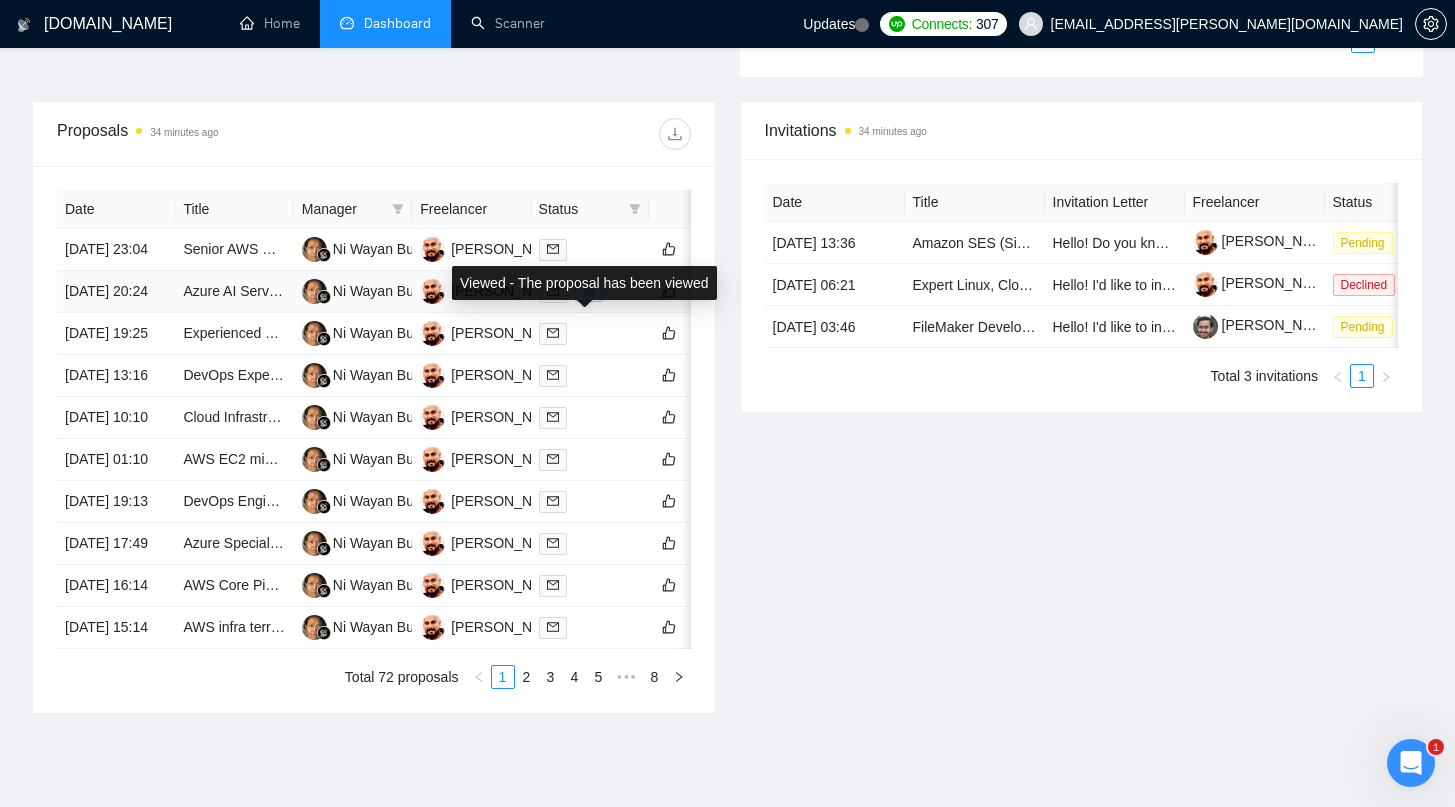 click 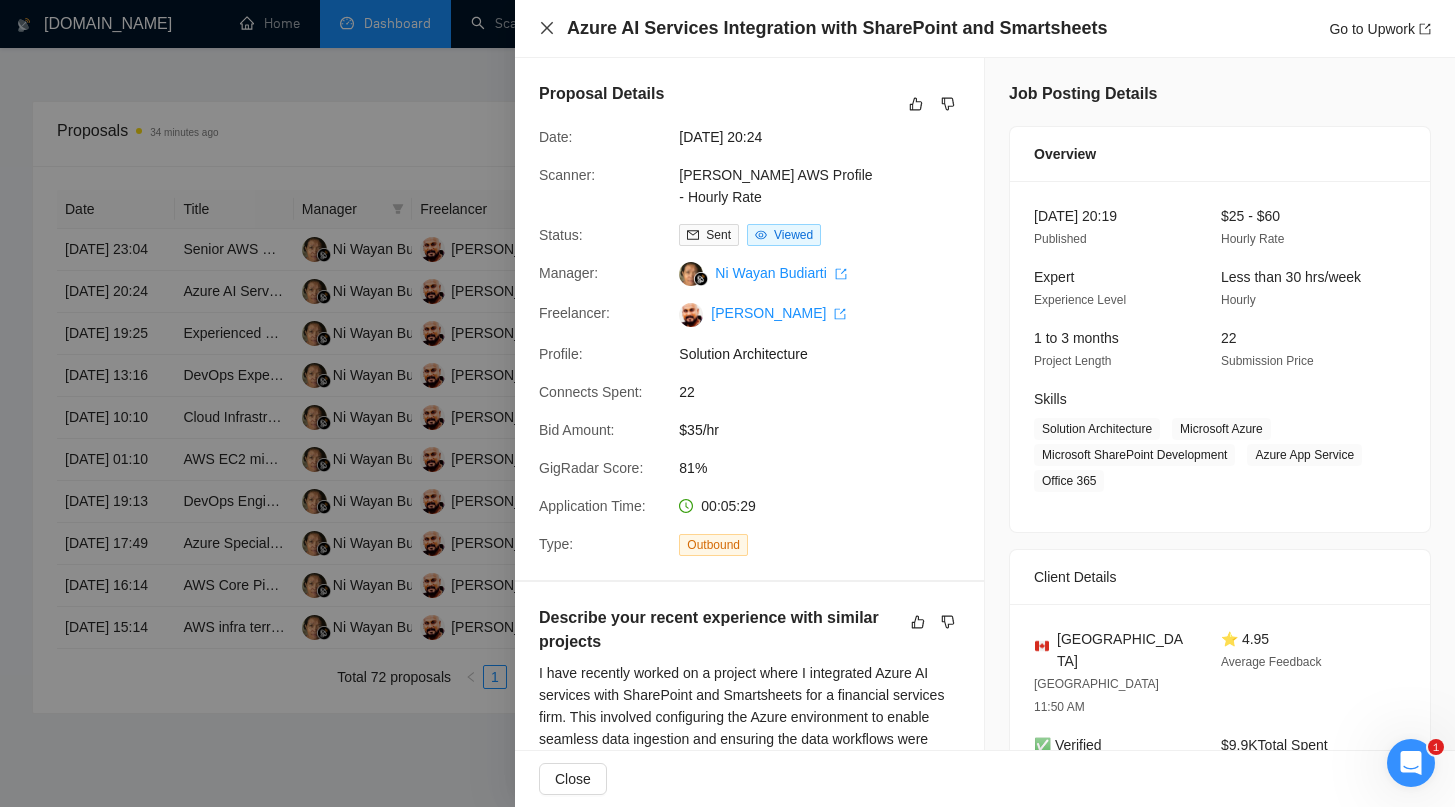 click 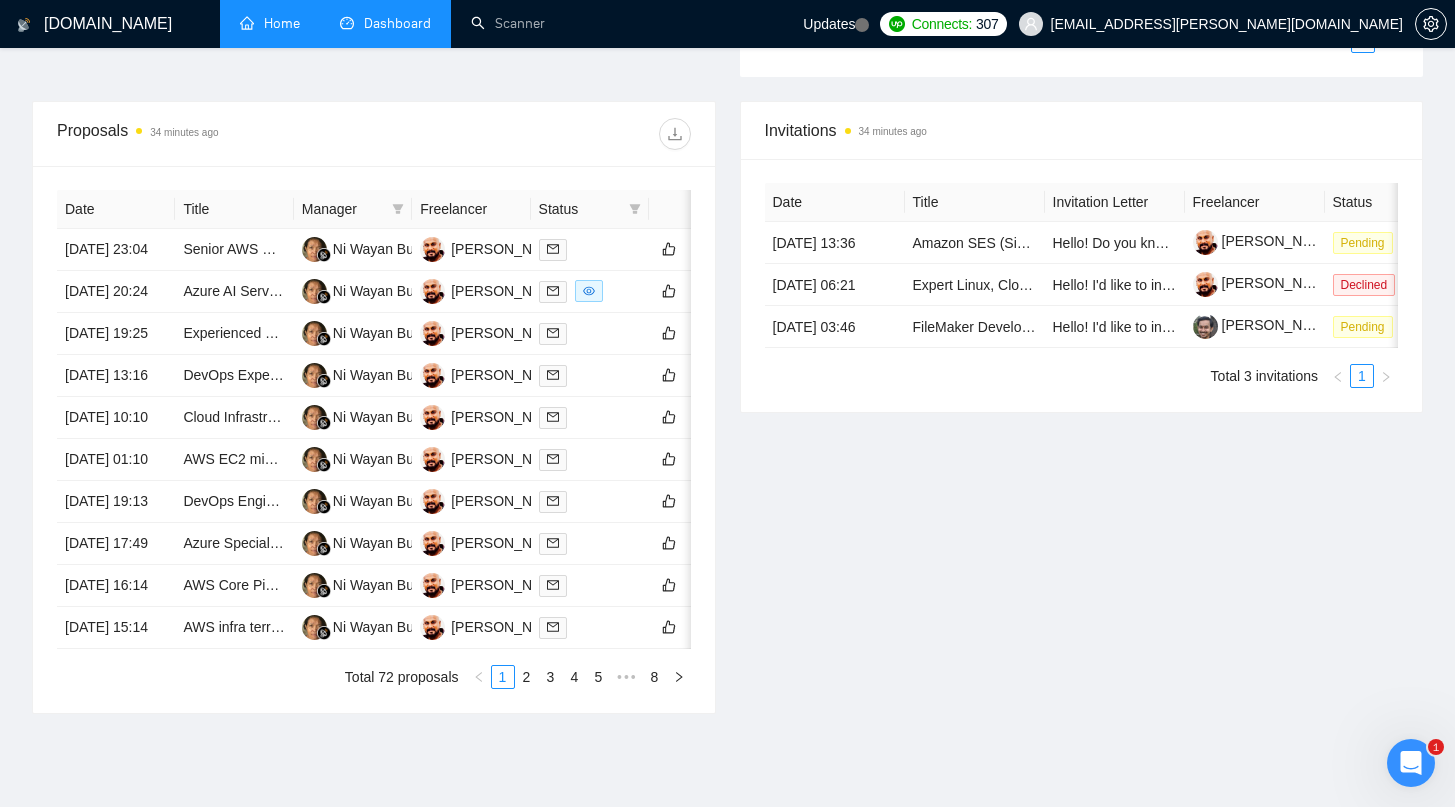 click on "Home" at bounding box center (270, 23) 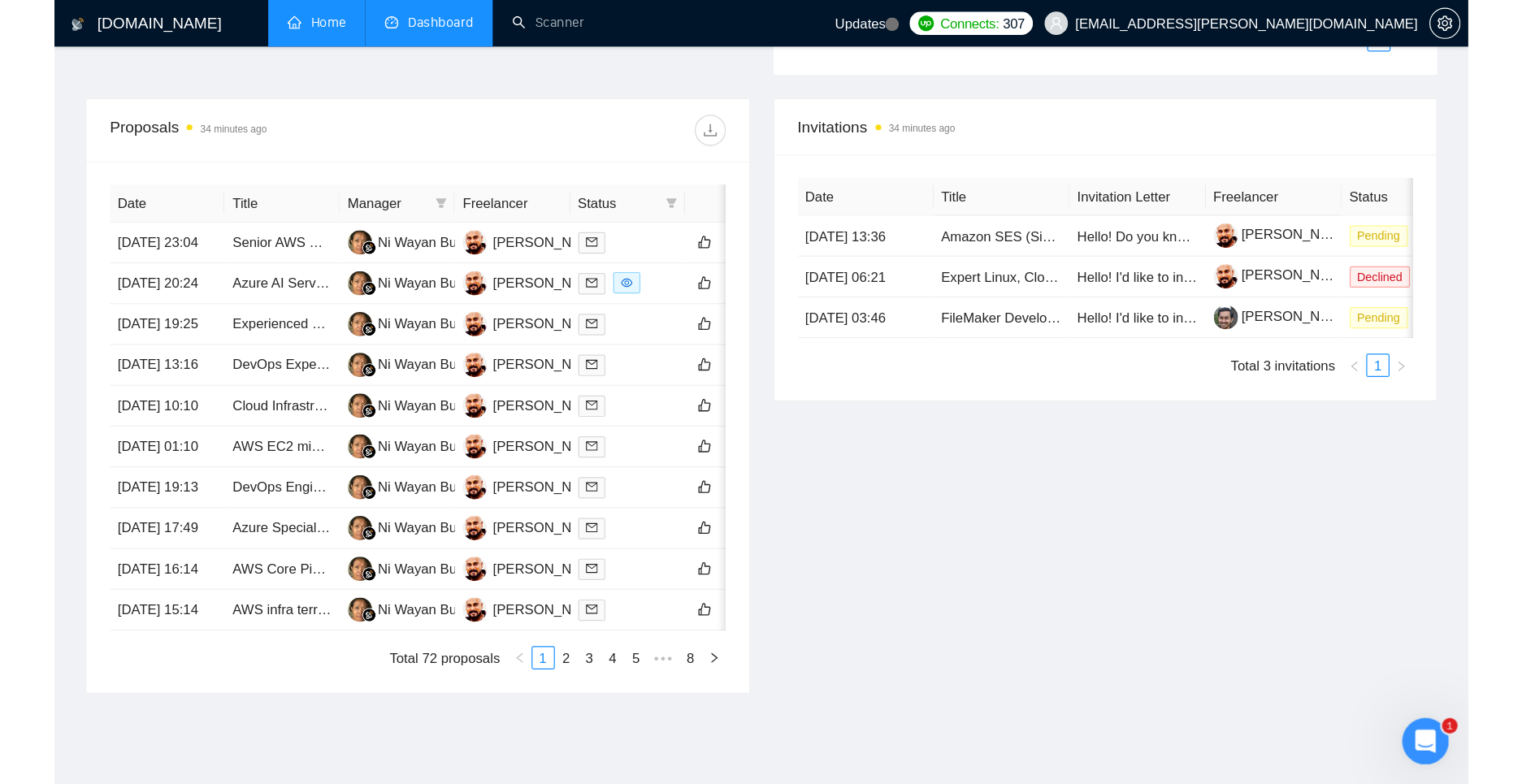 scroll, scrollTop: 0, scrollLeft: 0, axis: both 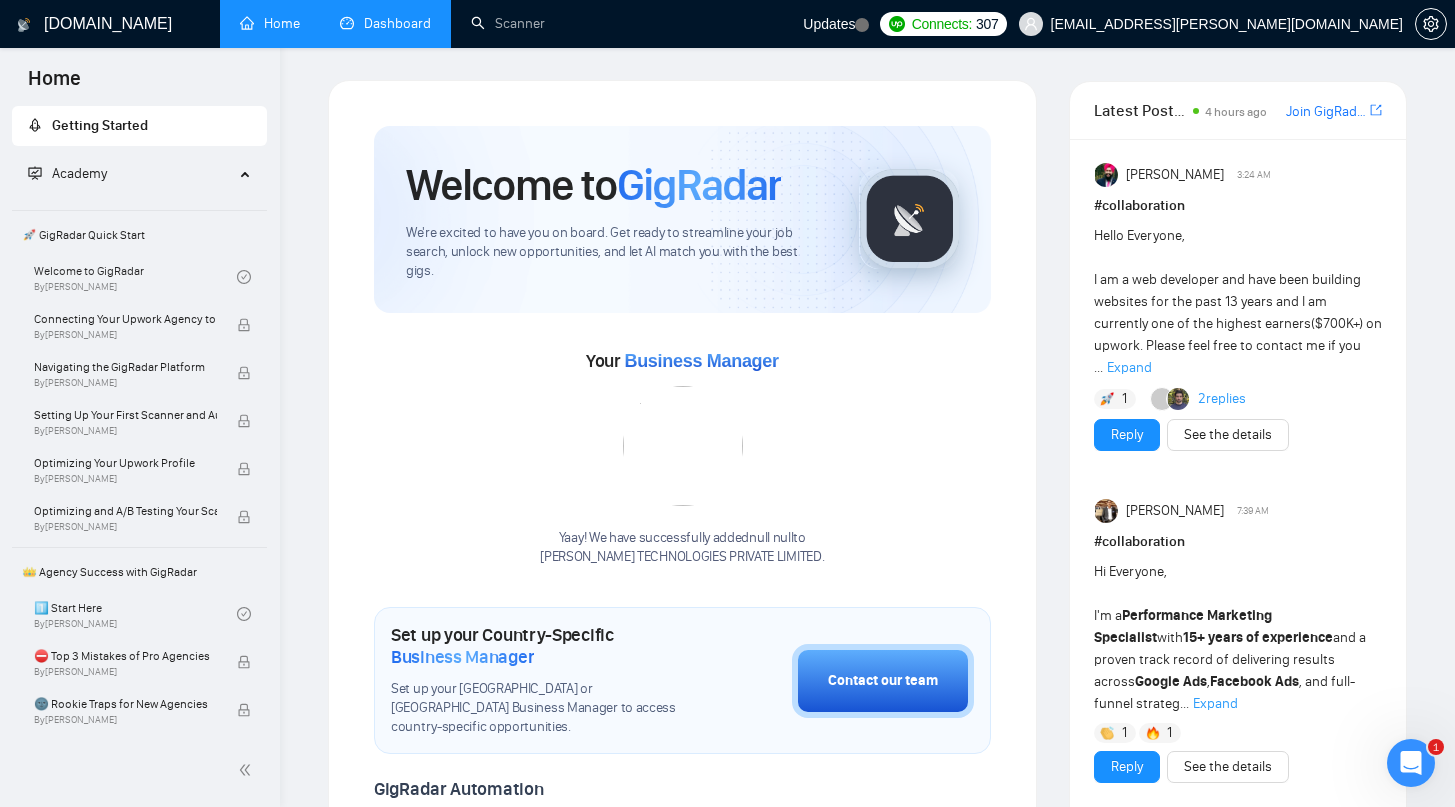 click on "Dashboard" at bounding box center (385, 23) 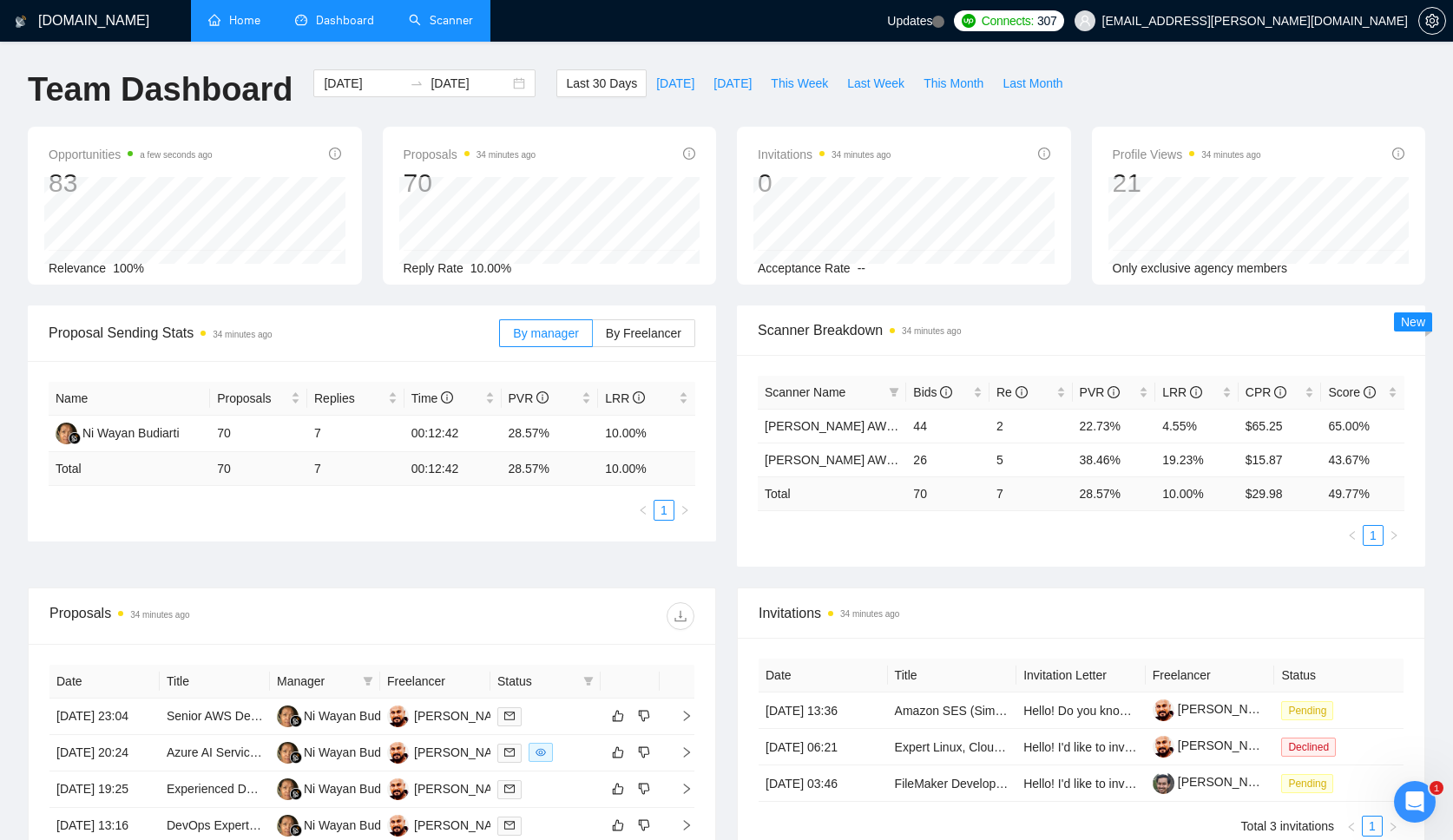 click on "Scanner" at bounding box center (441, 20) 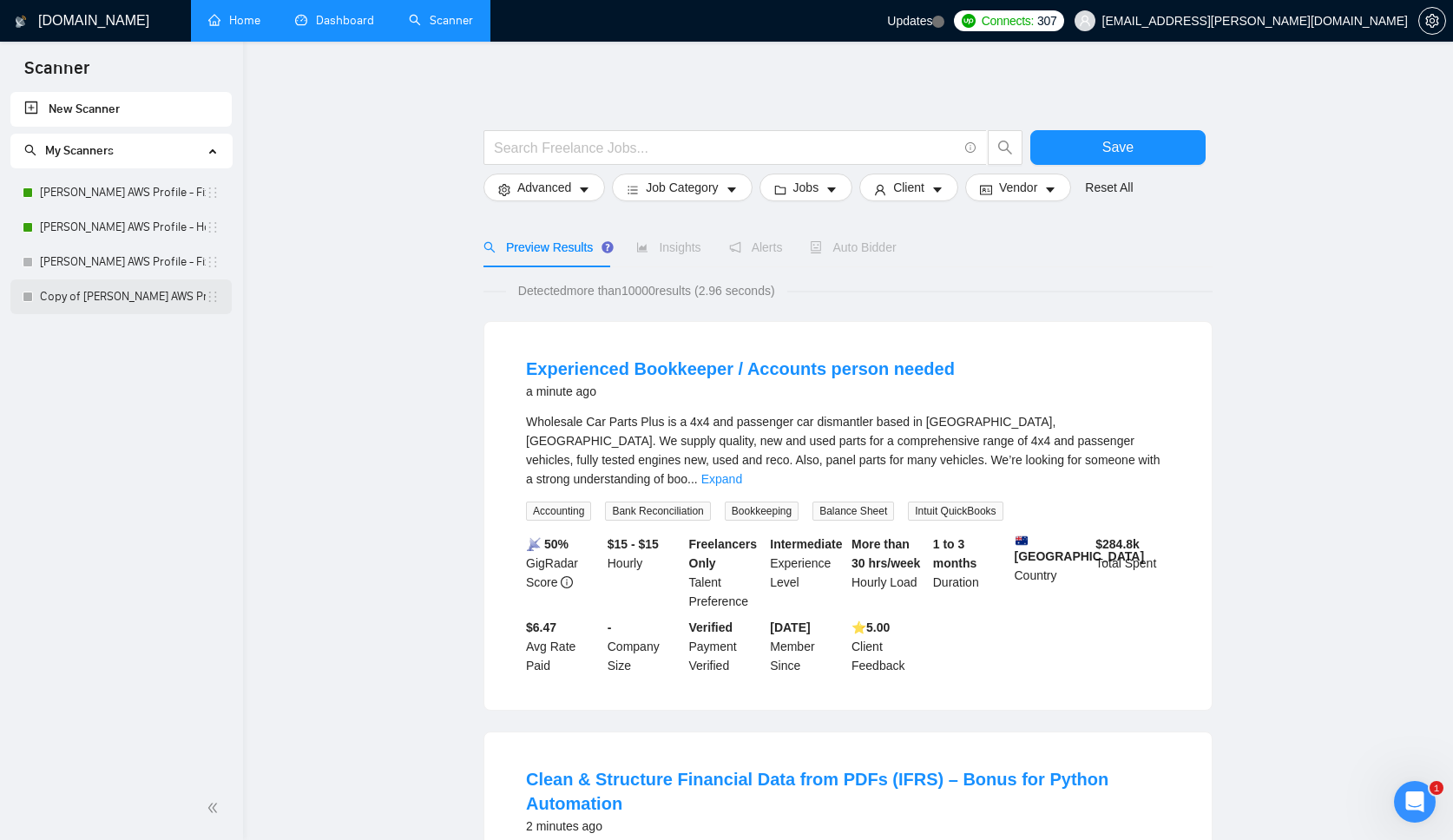 click 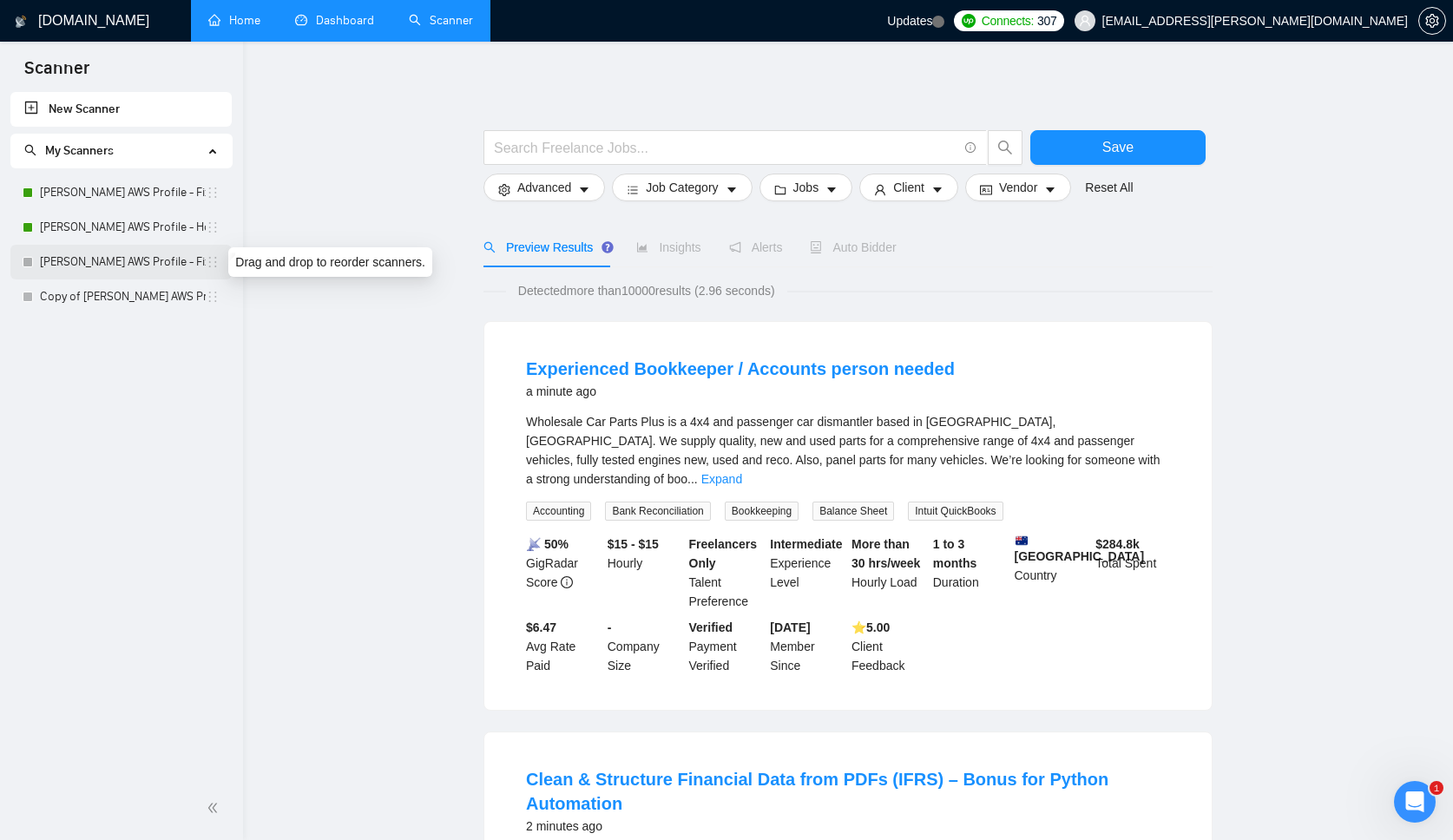 click 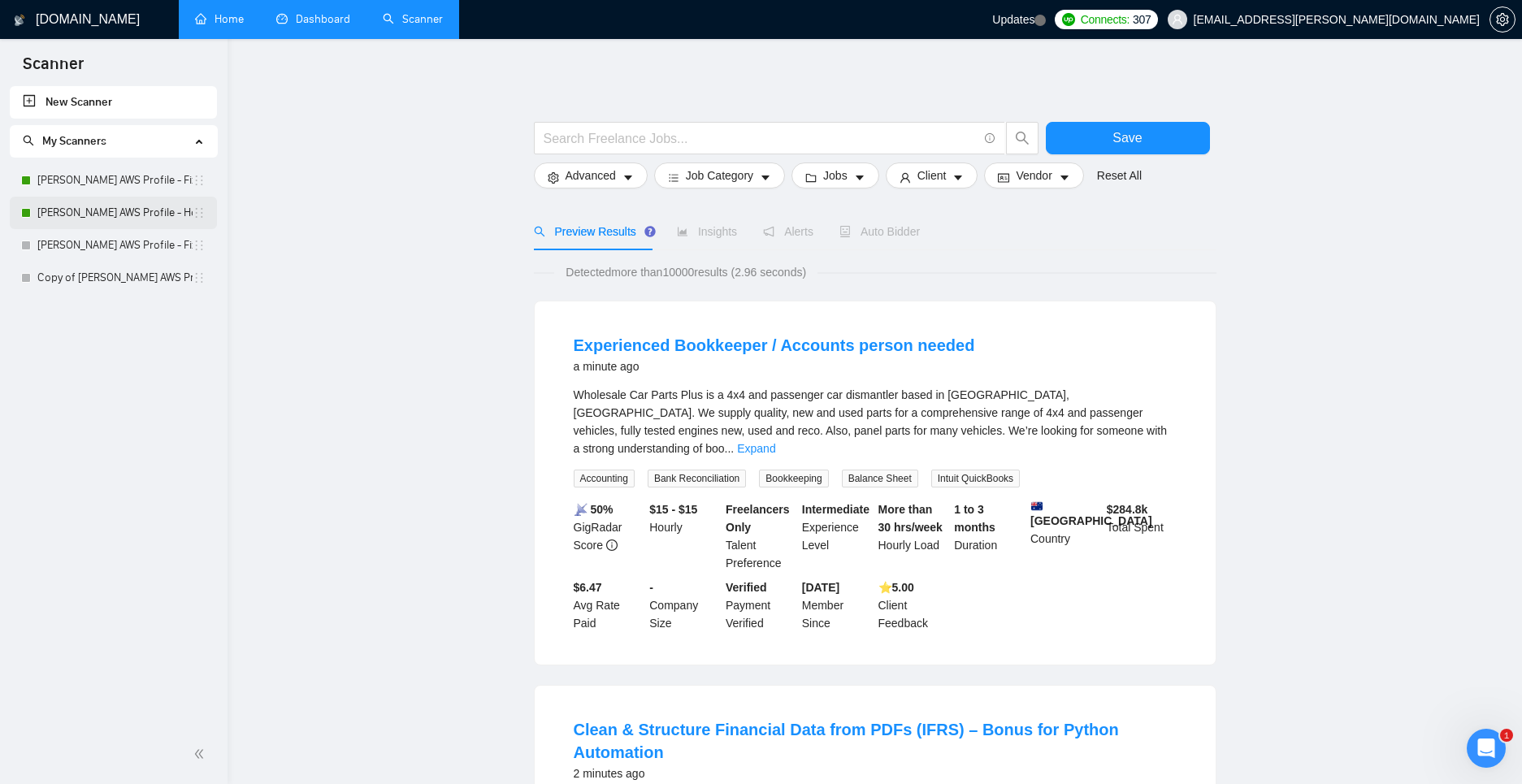 click on "[PERSON_NAME] AWS Profile - Hourly Rate" at bounding box center [115, 213] 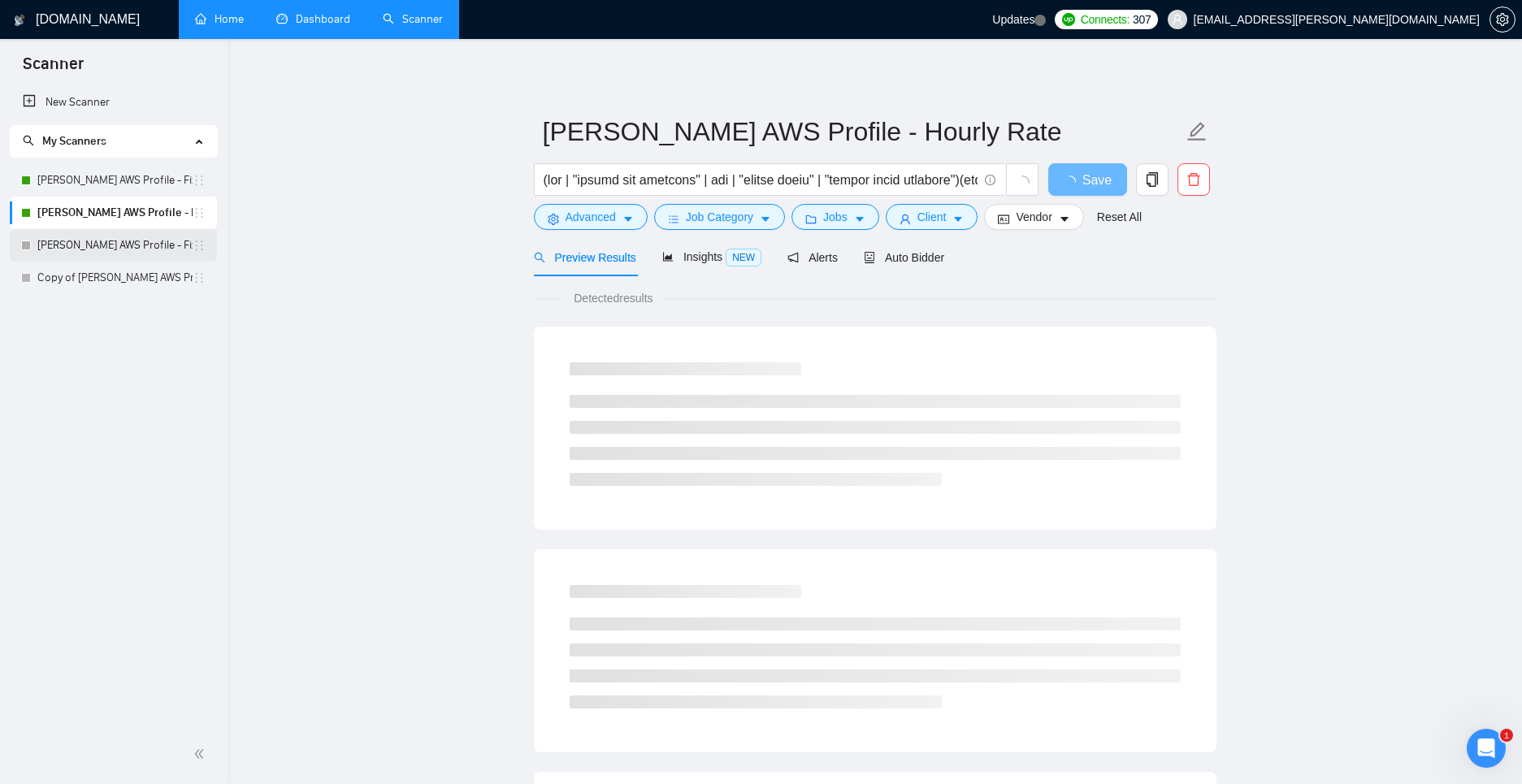 click on "[PERSON_NAME] AWS Profile - Fixed Rate(v2)" at bounding box center [115, 245] 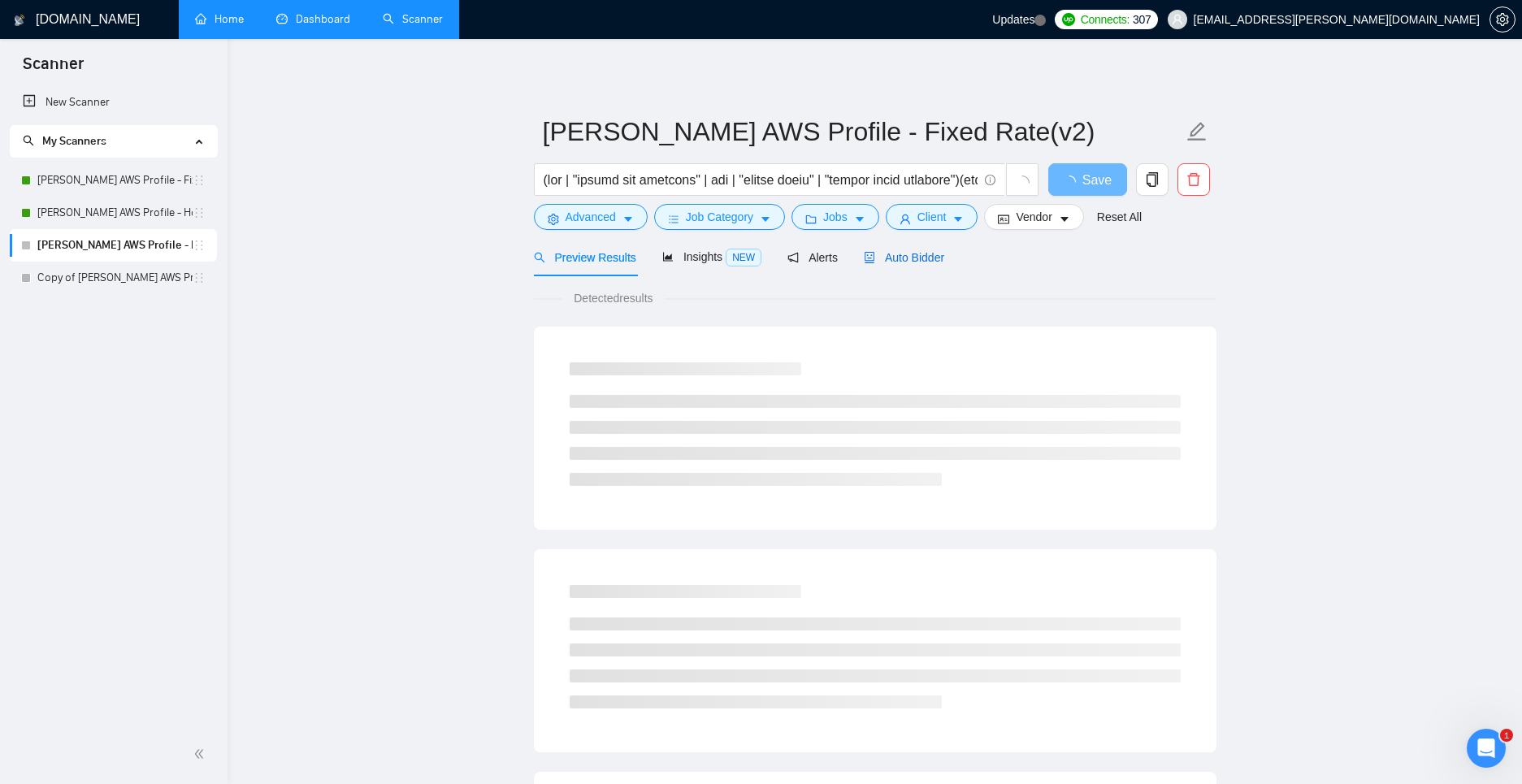 click on "Auto Bidder" at bounding box center (904, 258) 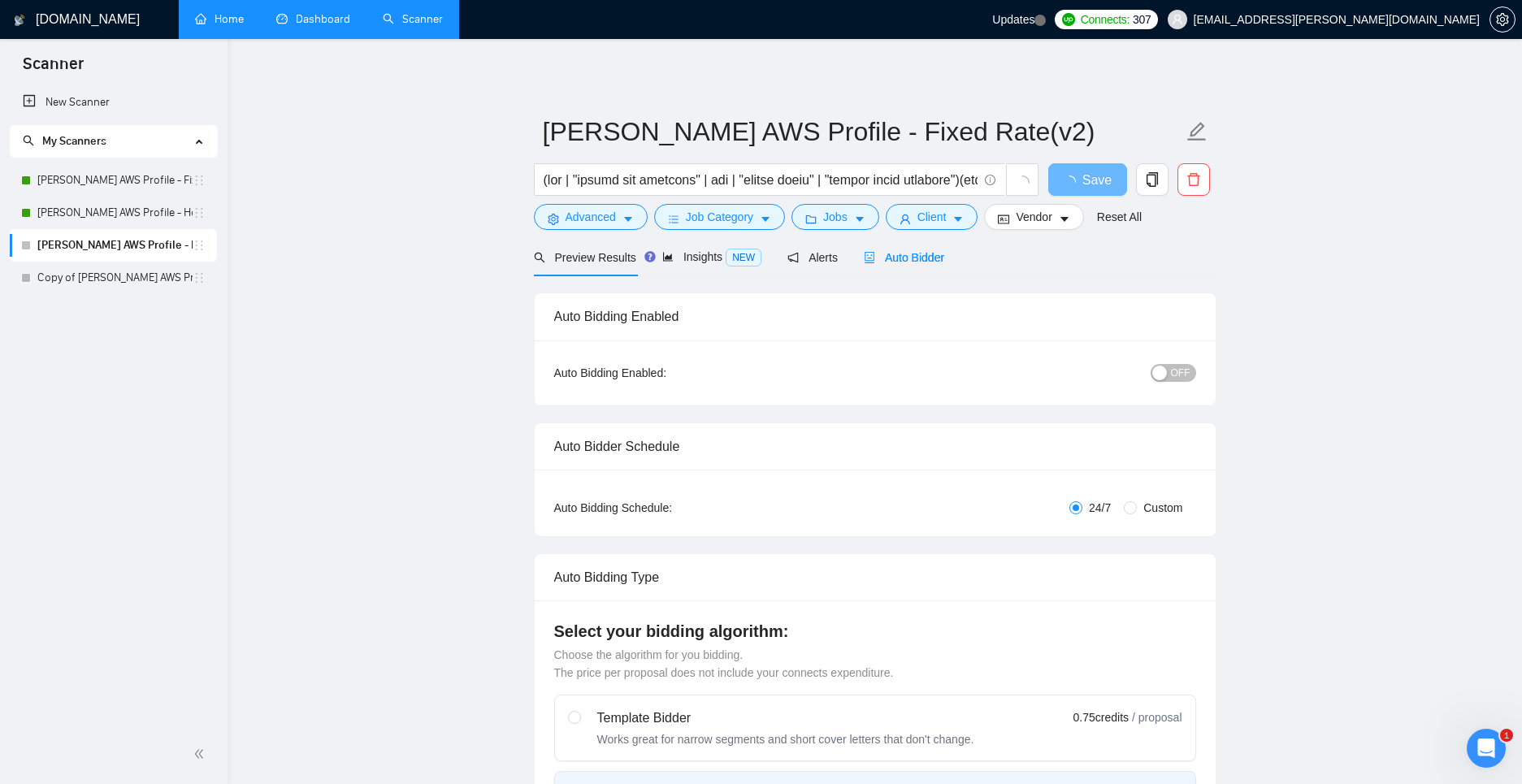 type 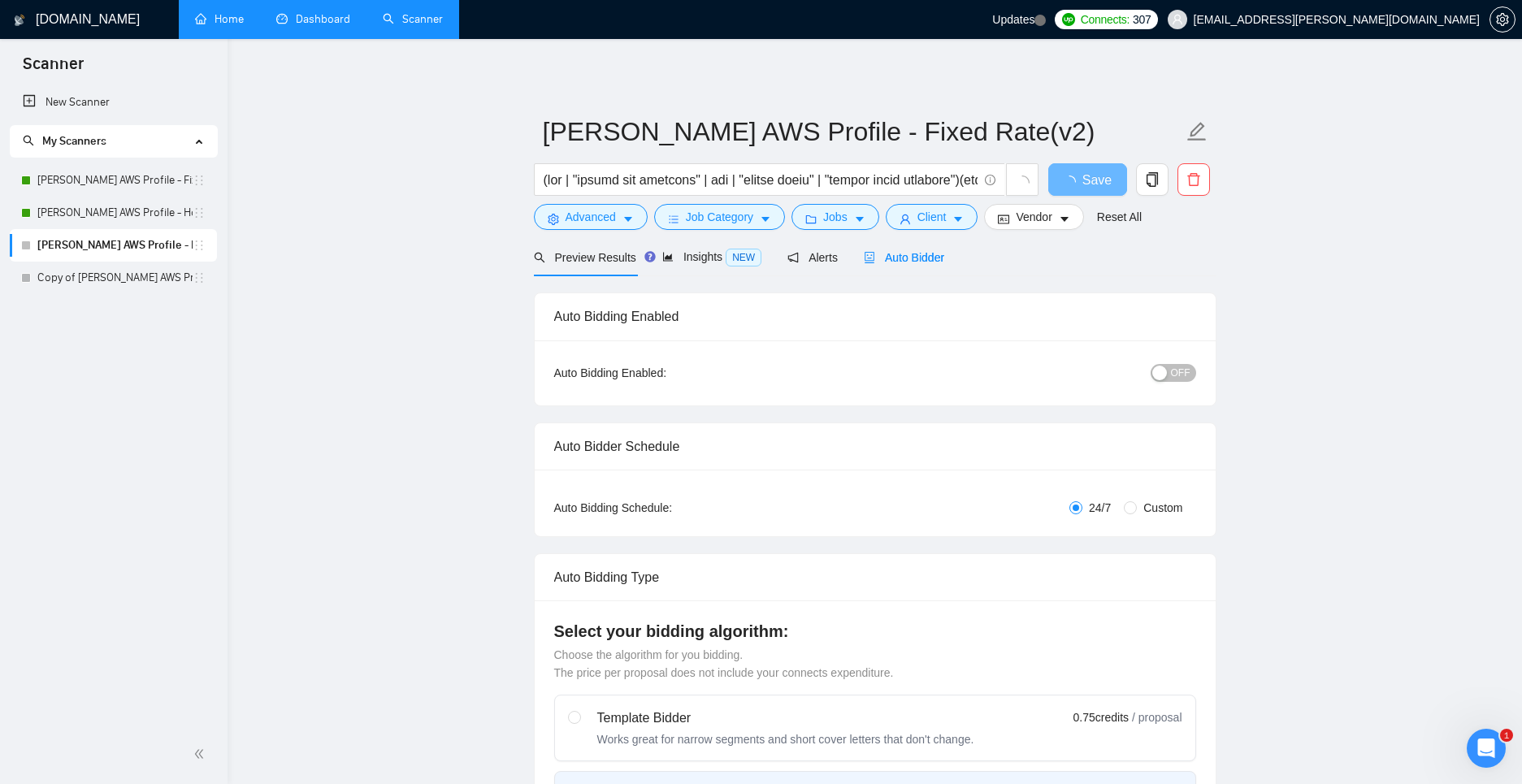 radio on "false" 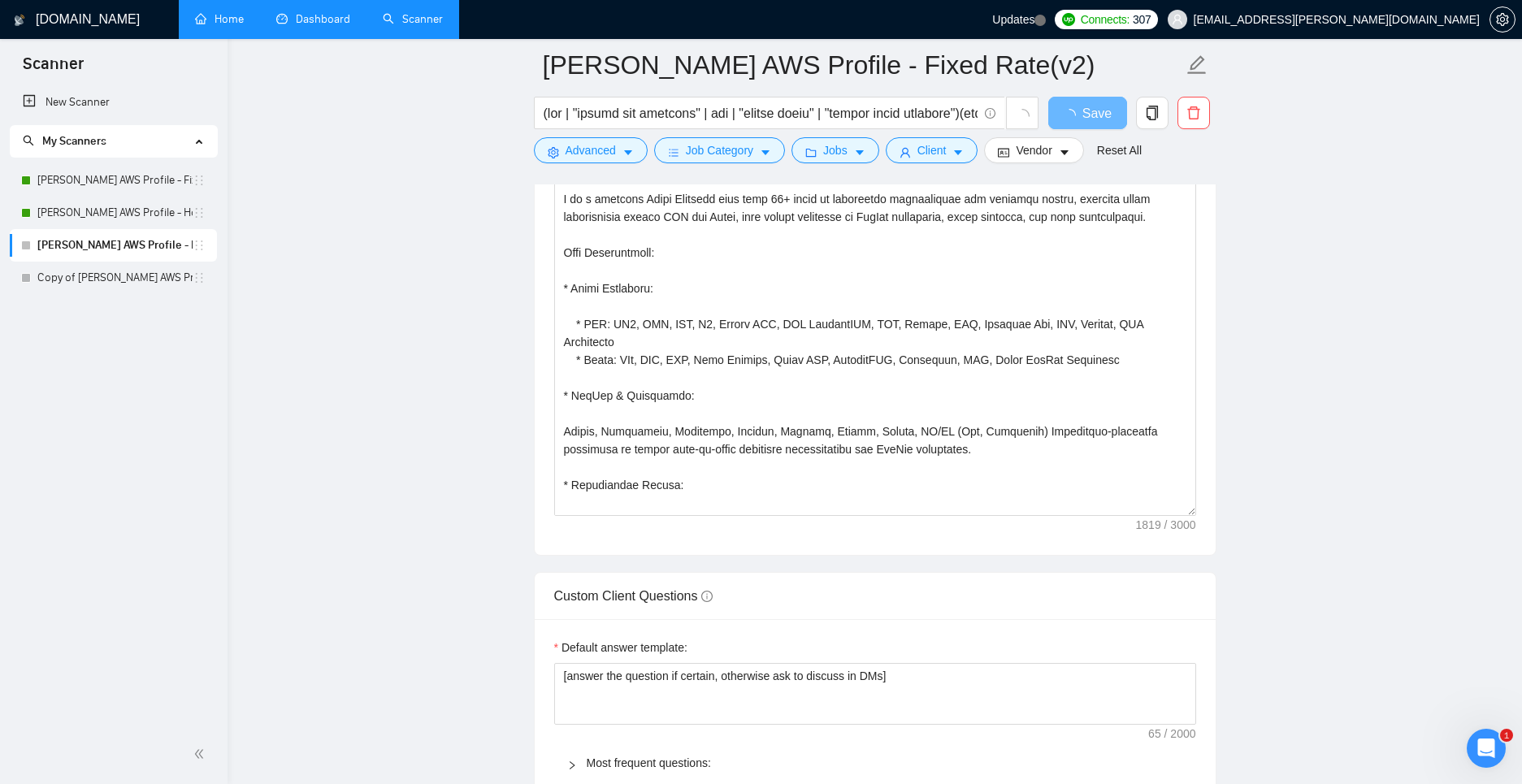 scroll, scrollTop: 1436, scrollLeft: 0, axis: vertical 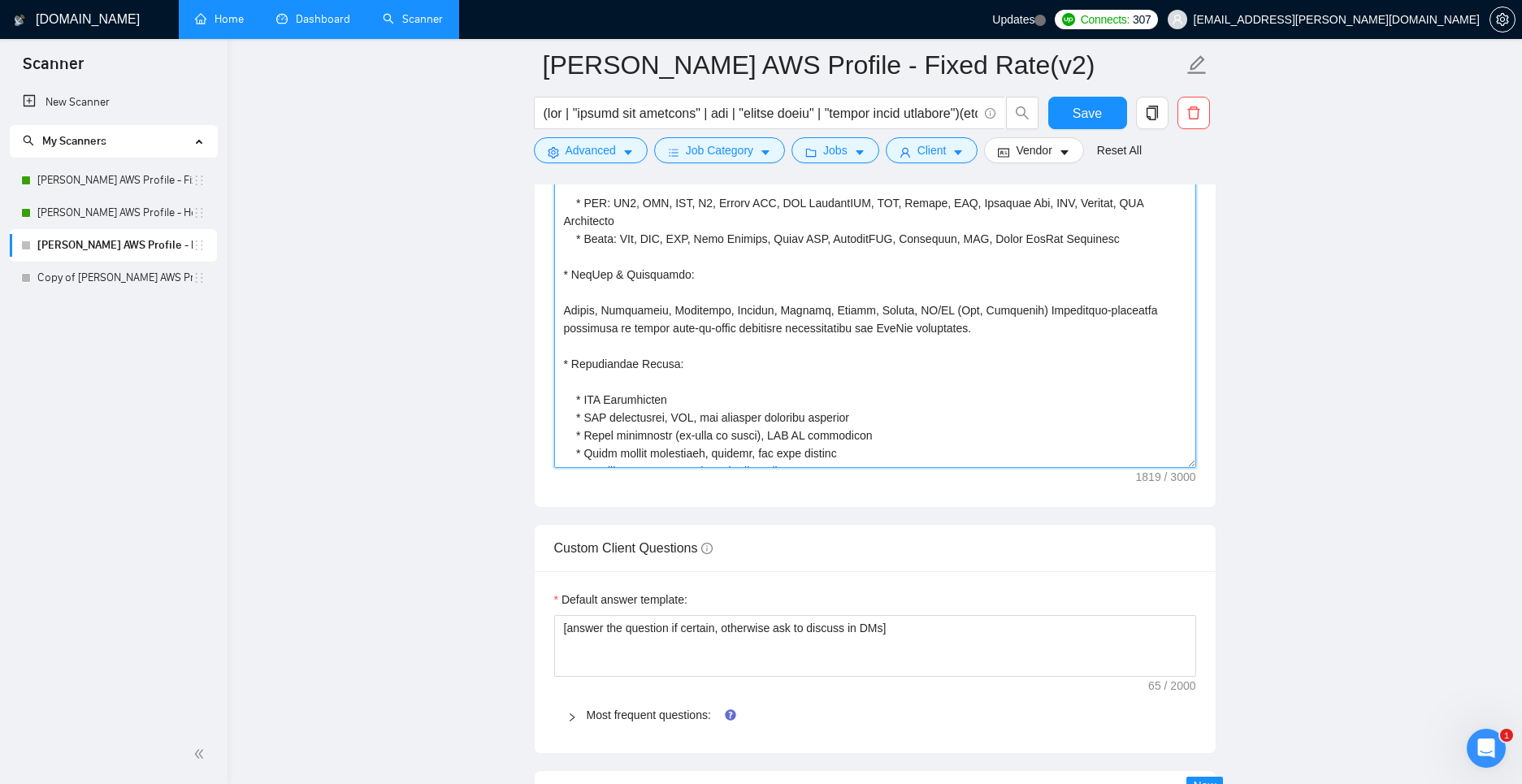 click on "Cover letter template:" at bounding box center [875, 285] 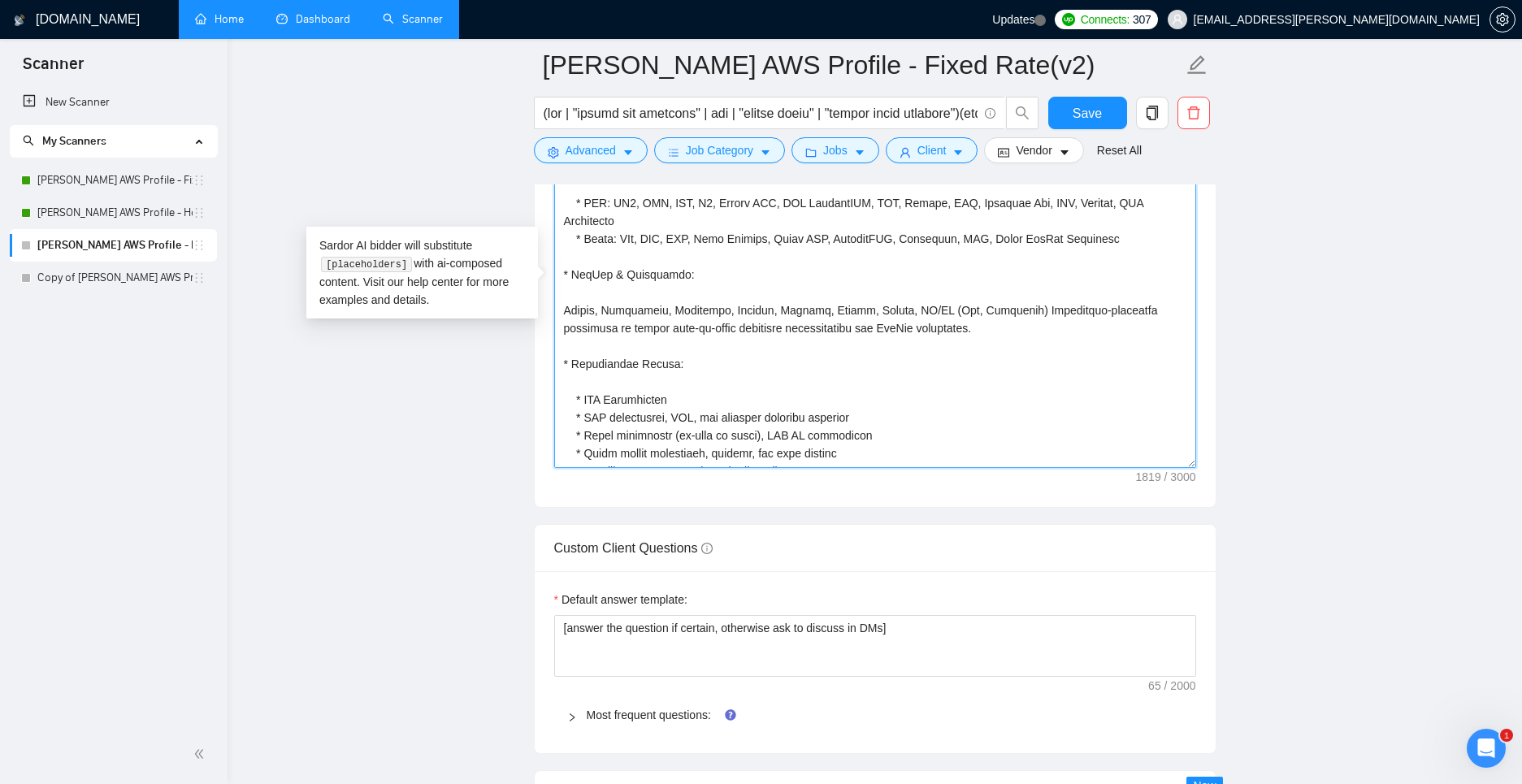 click on "Cover letter template:" at bounding box center (875, 285) 